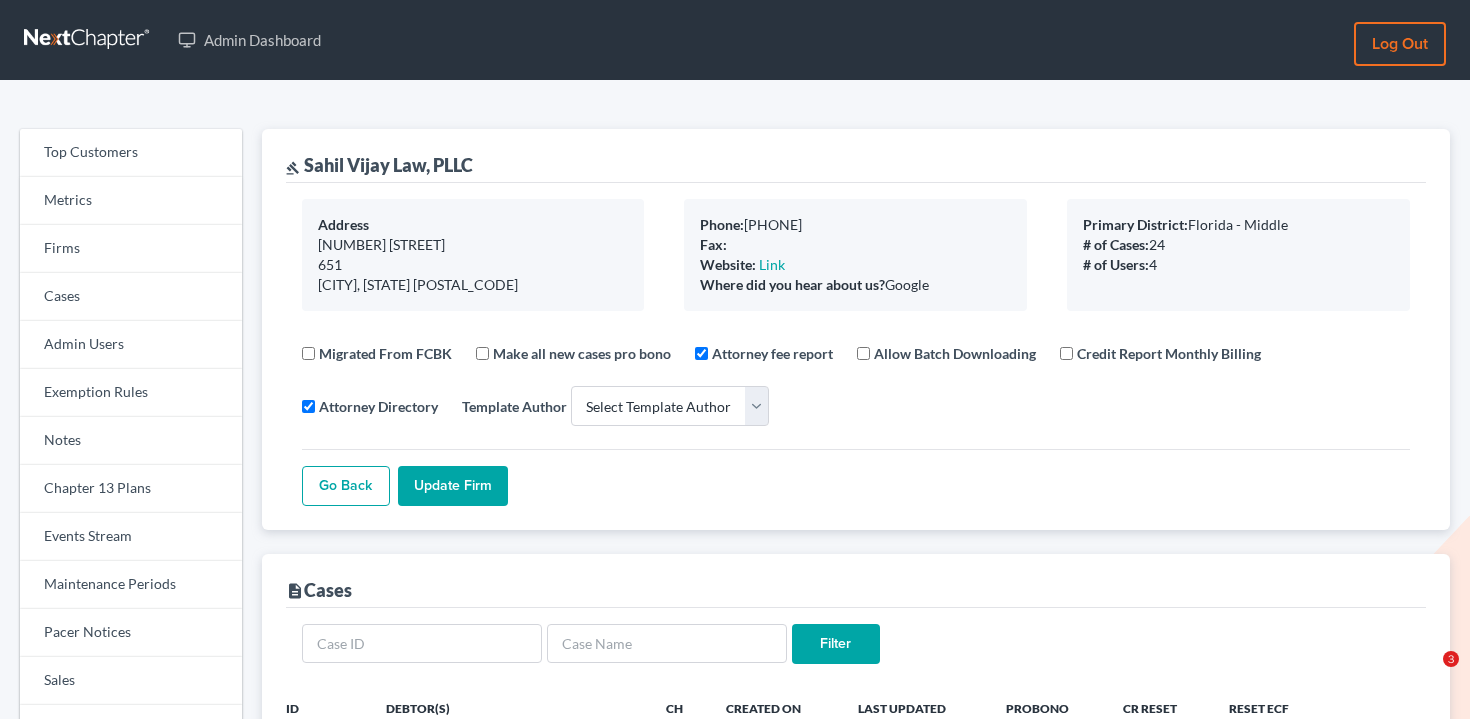 select 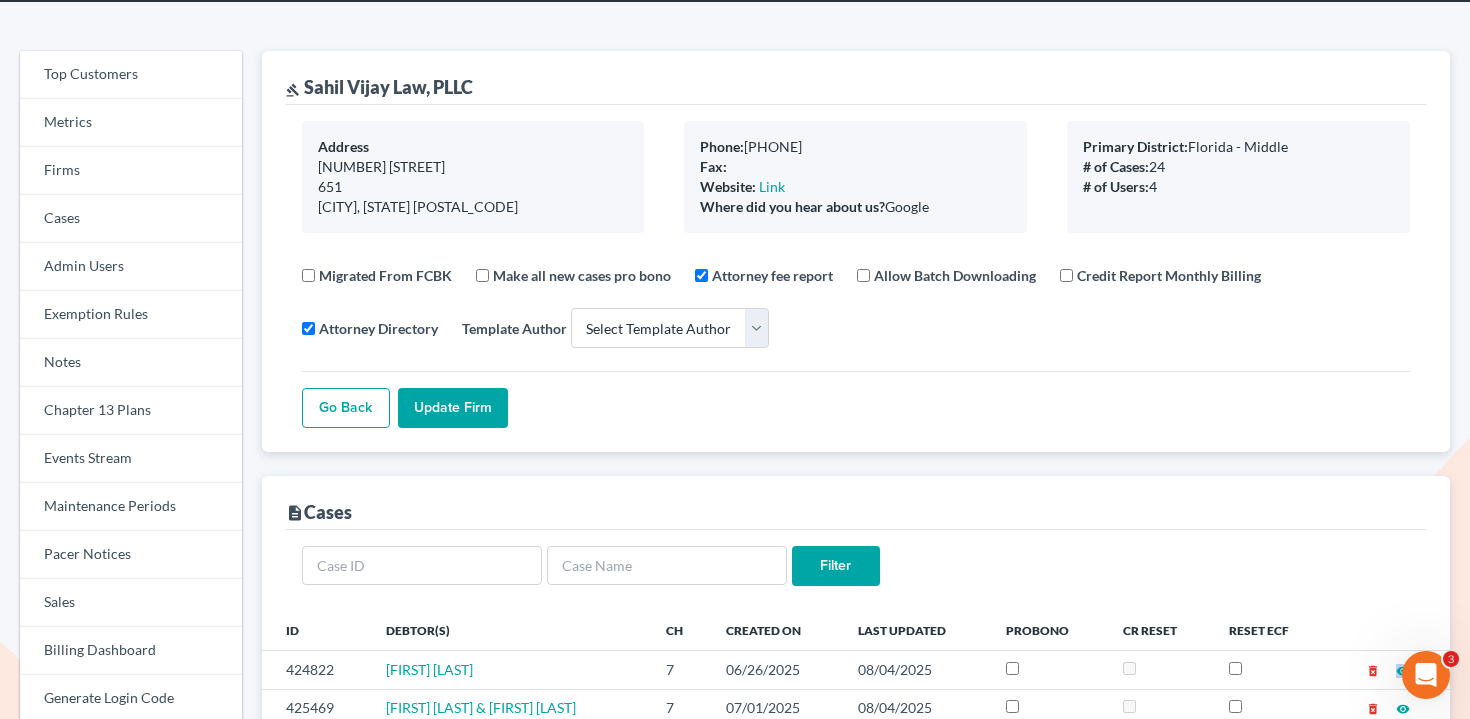 scroll, scrollTop: 0, scrollLeft: 0, axis: both 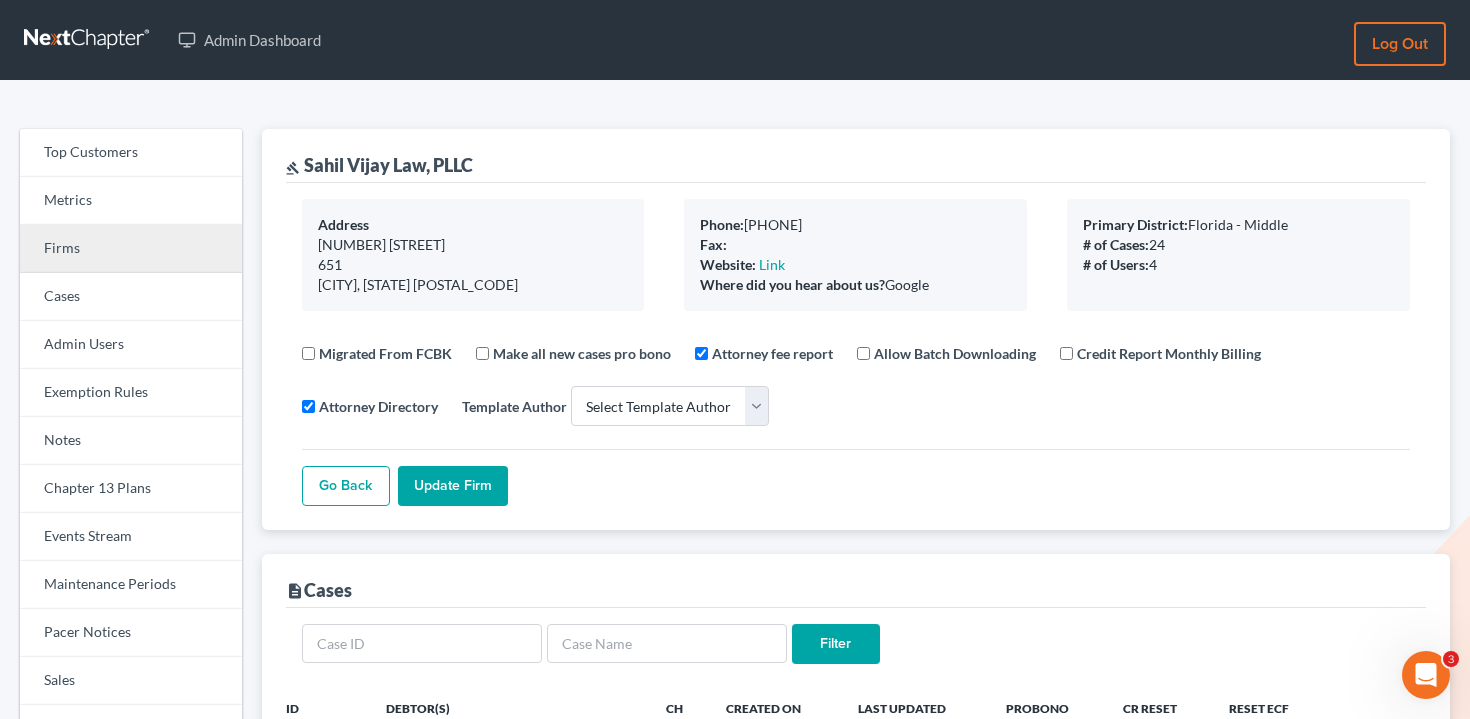 click on "Firms" at bounding box center [131, 249] 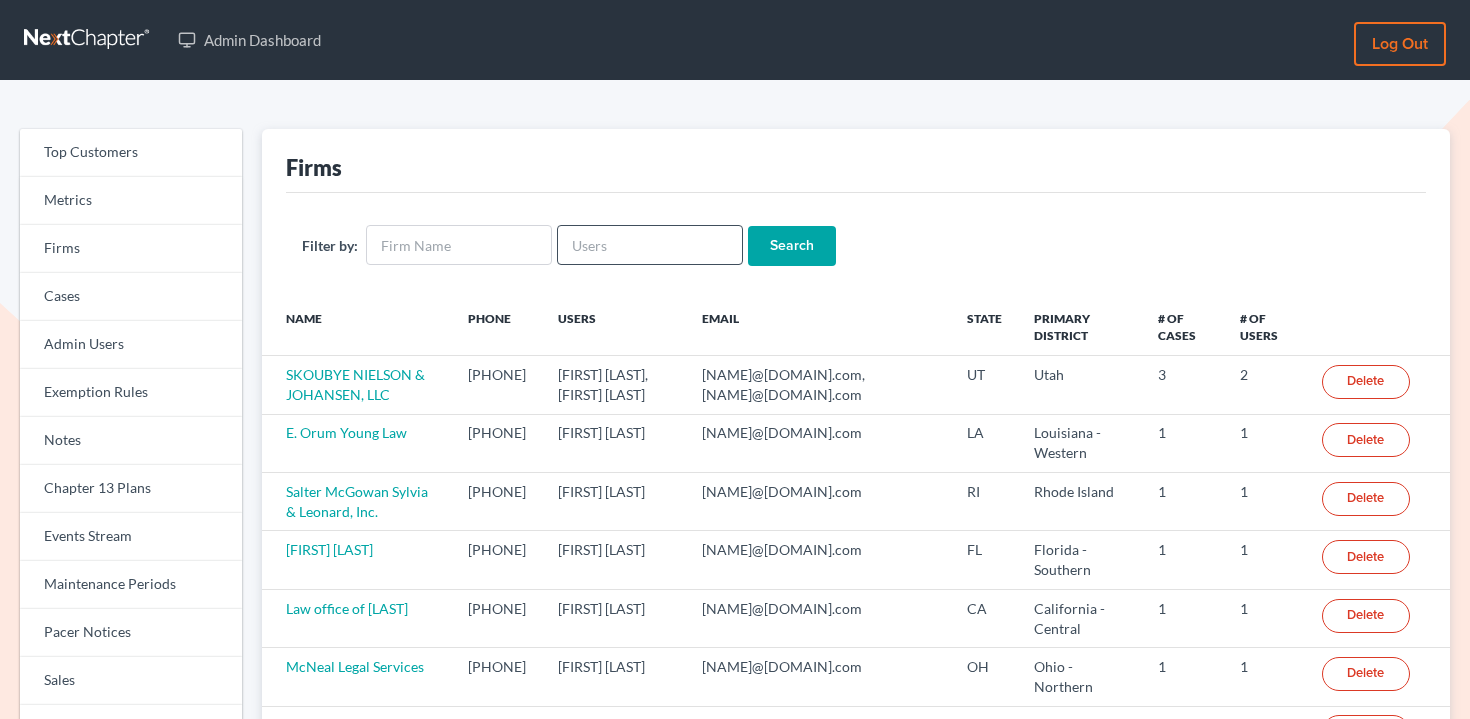 scroll, scrollTop: 0, scrollLeft: 0, axis: both 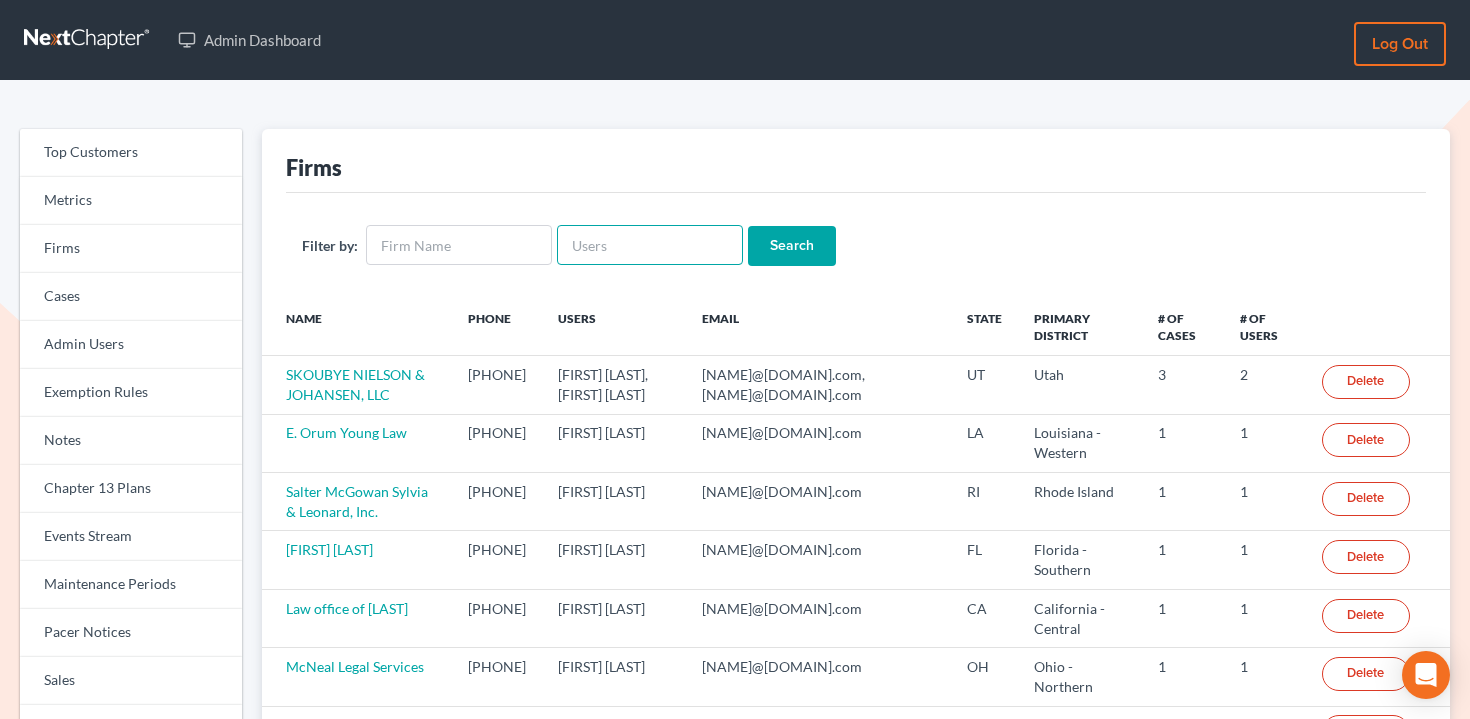 click at bounding box center (650, 245) 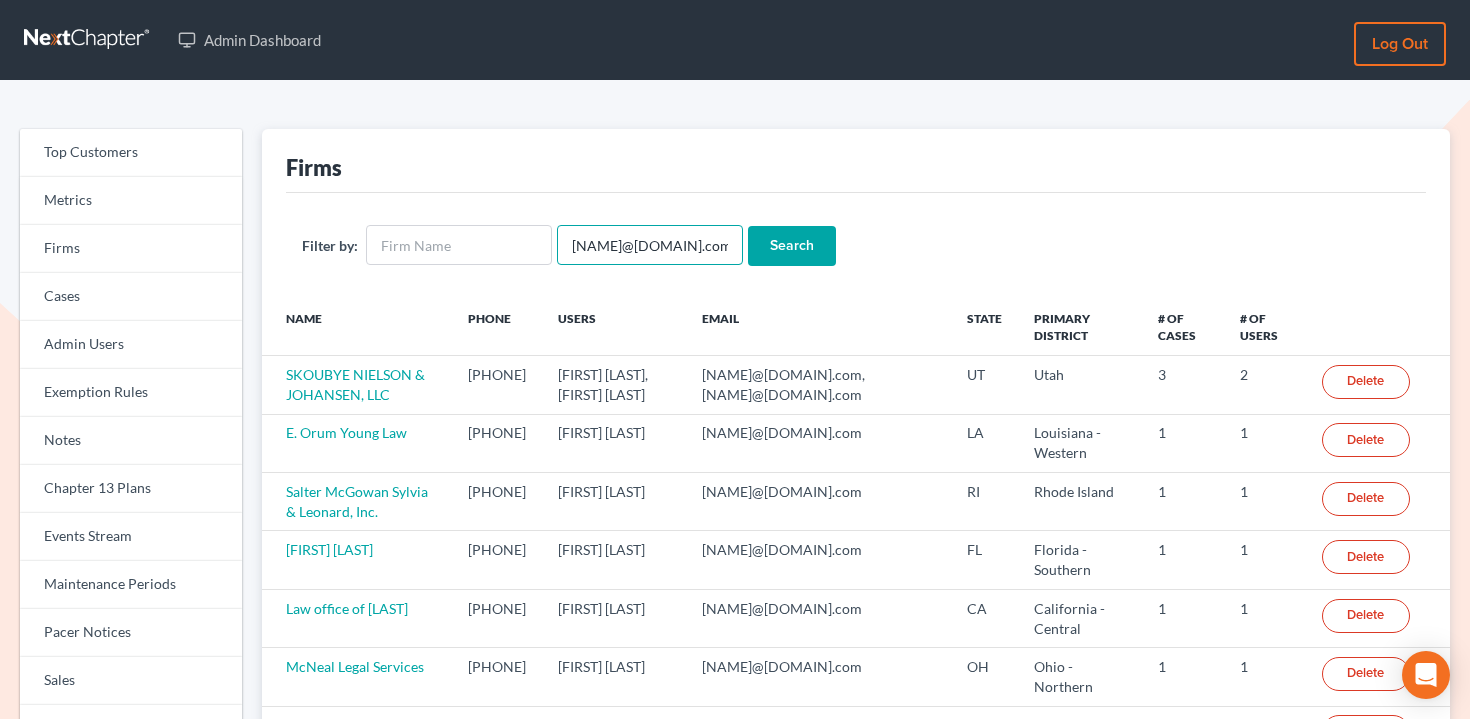 scroll, scrollTop: 0, scrollLeft: 8, axis: horizontal 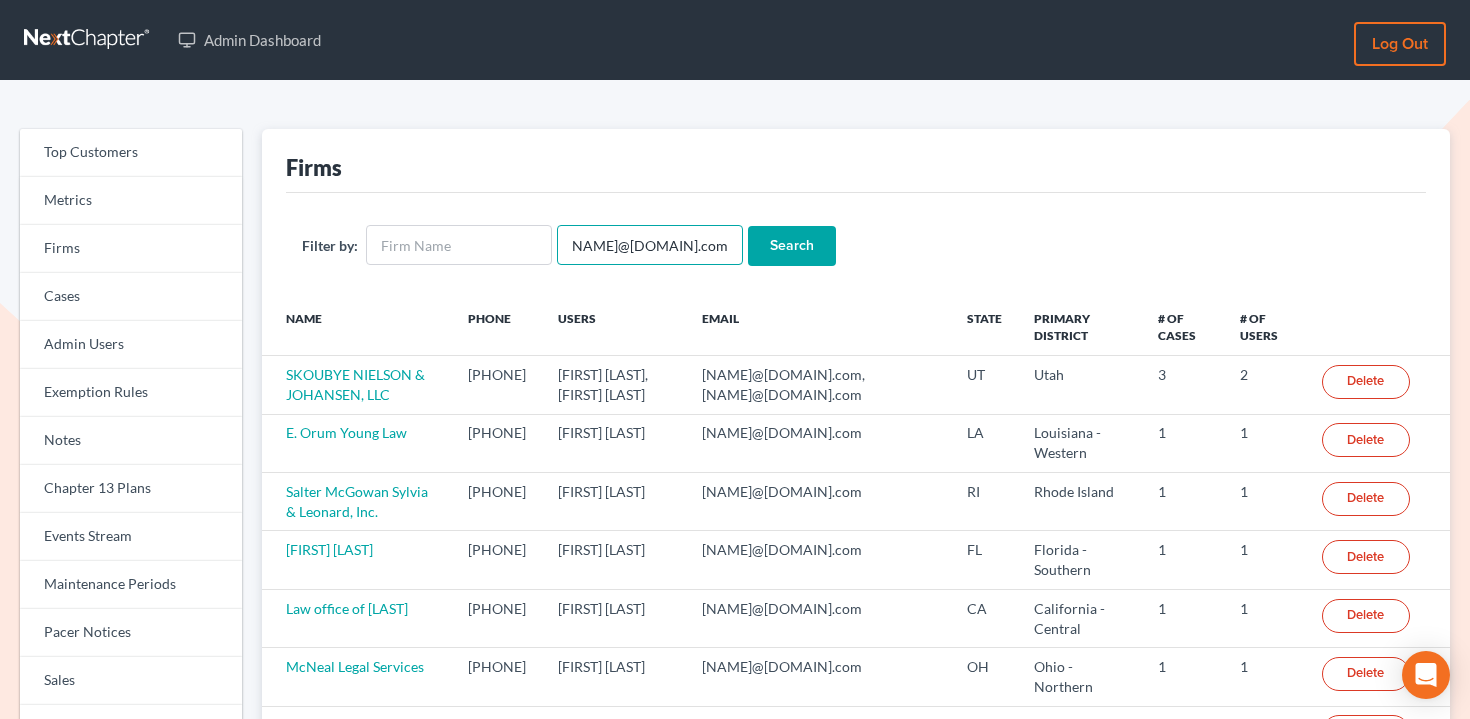 type on "[EMAIL]" 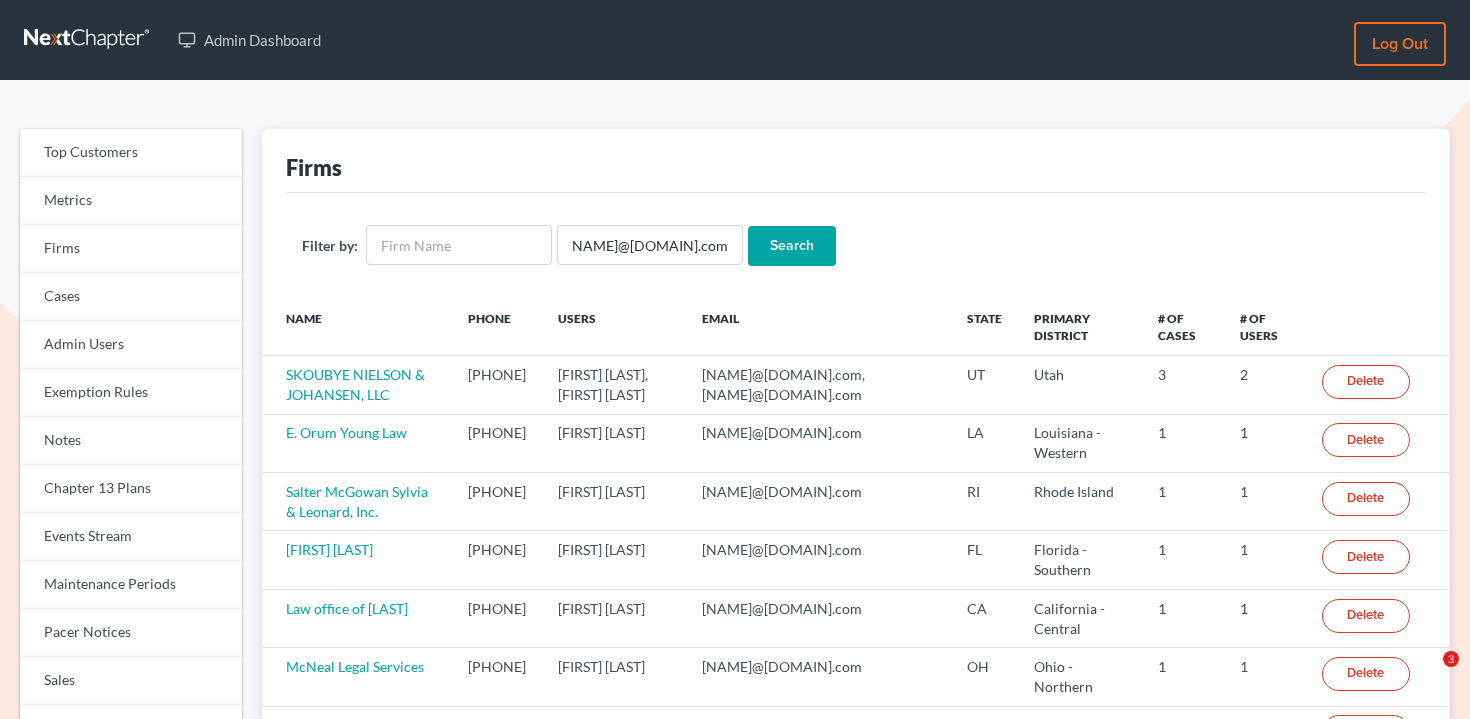 click on "Search" at bounding box center (792, 246) 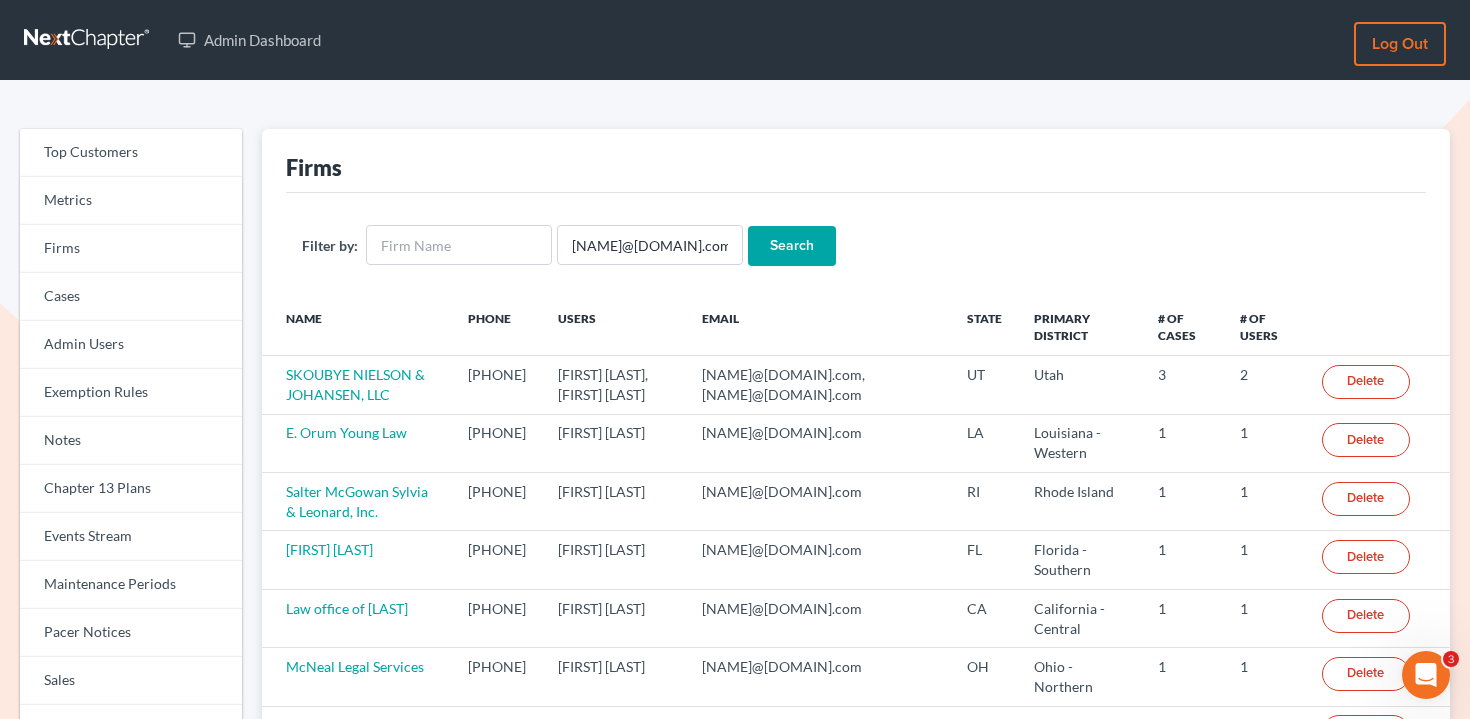 scroll, scrollTop: 0, scrollLeft: 0, axis: both 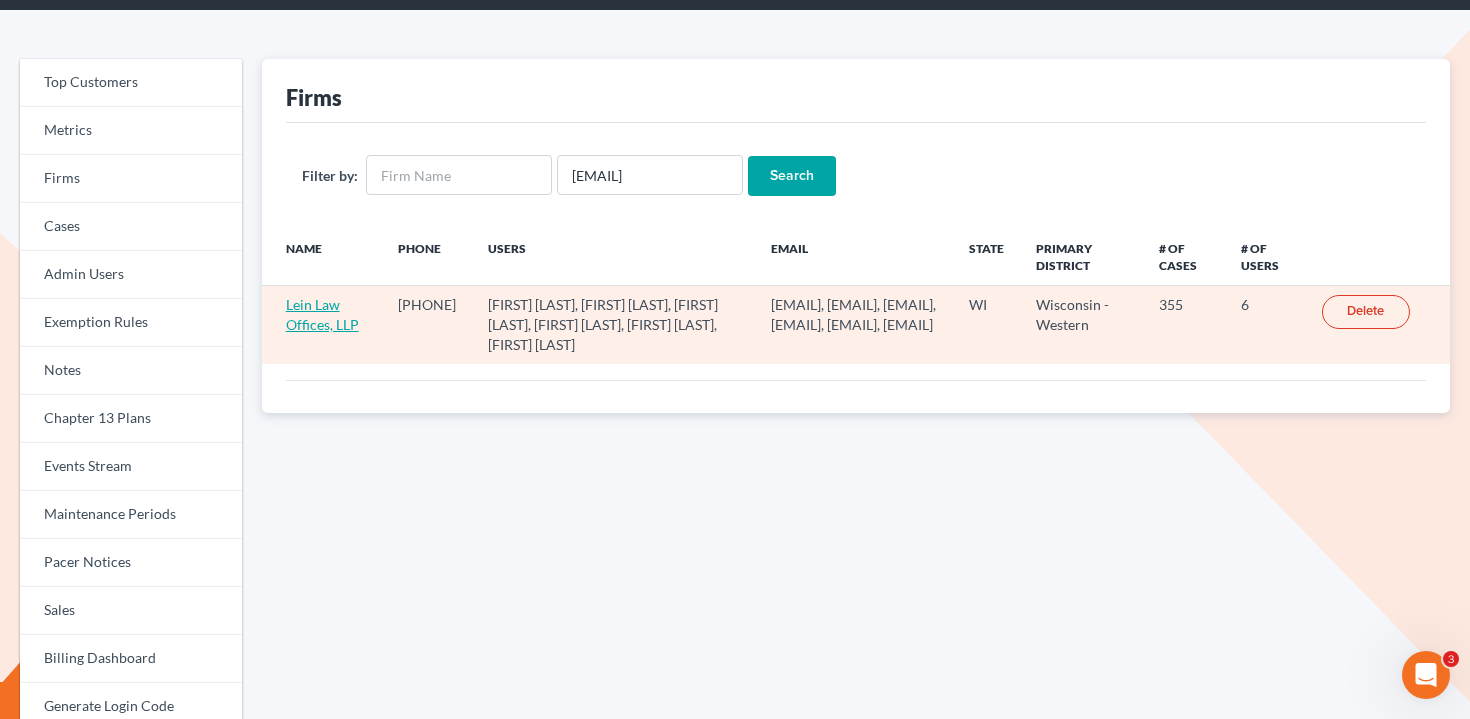 click on "Lein Law Offices, LLP" at bounding box center (322, 314) 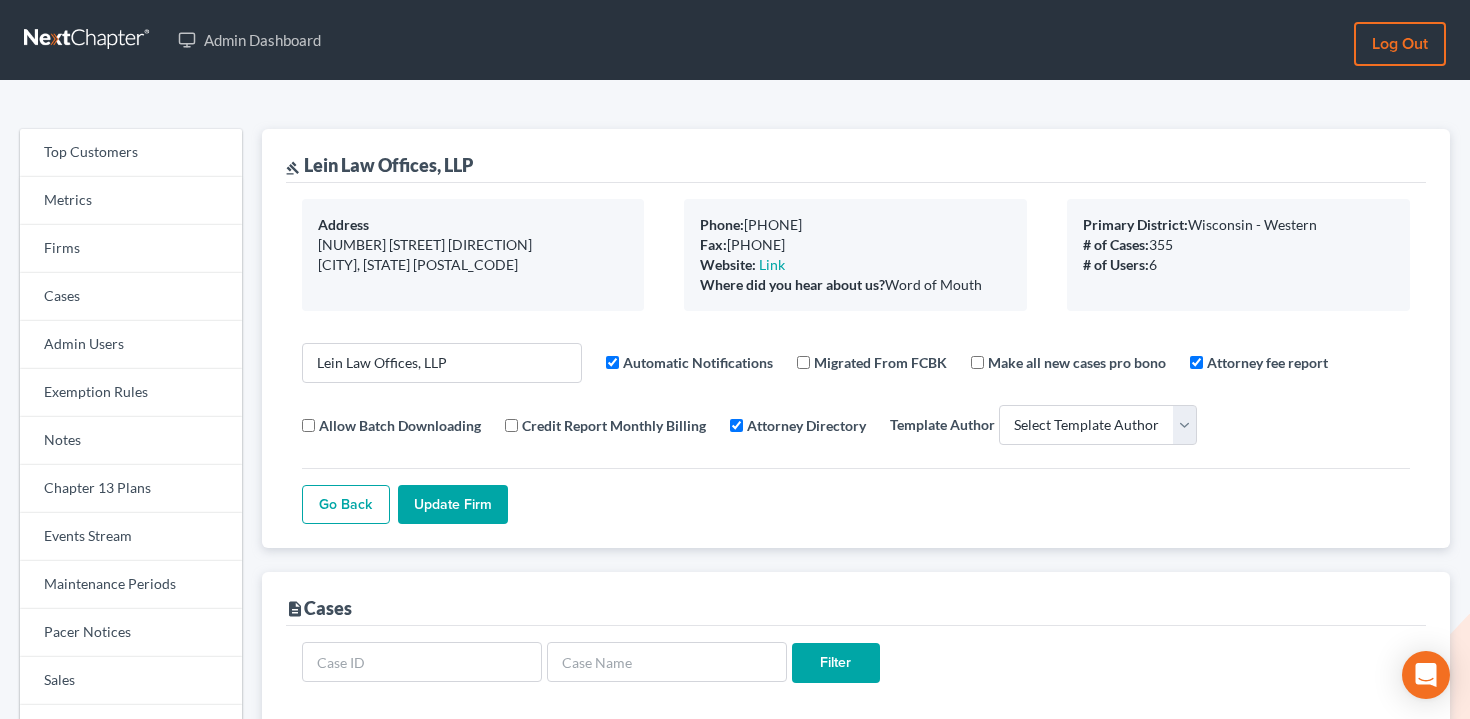 select 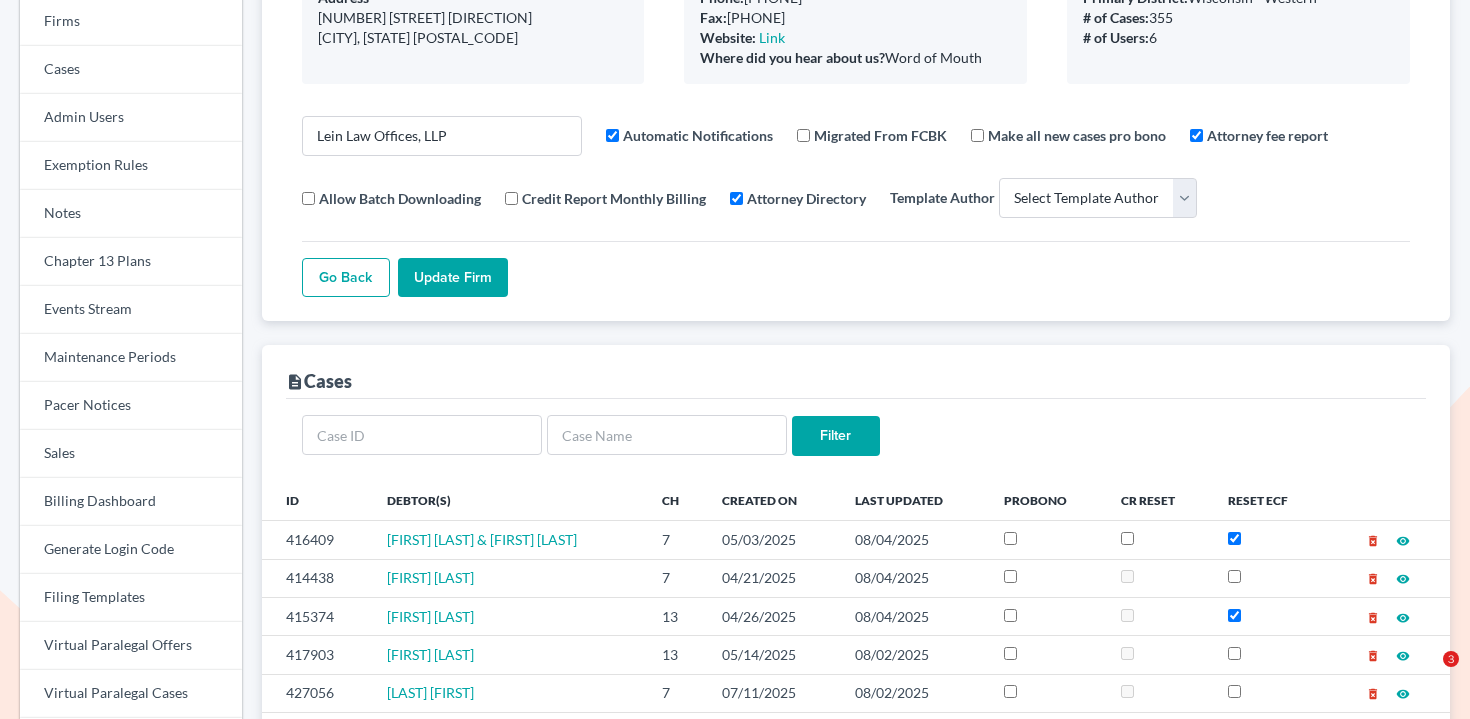 scroll, scrollTop: 283, scrollLeft: 0, axis: vertical 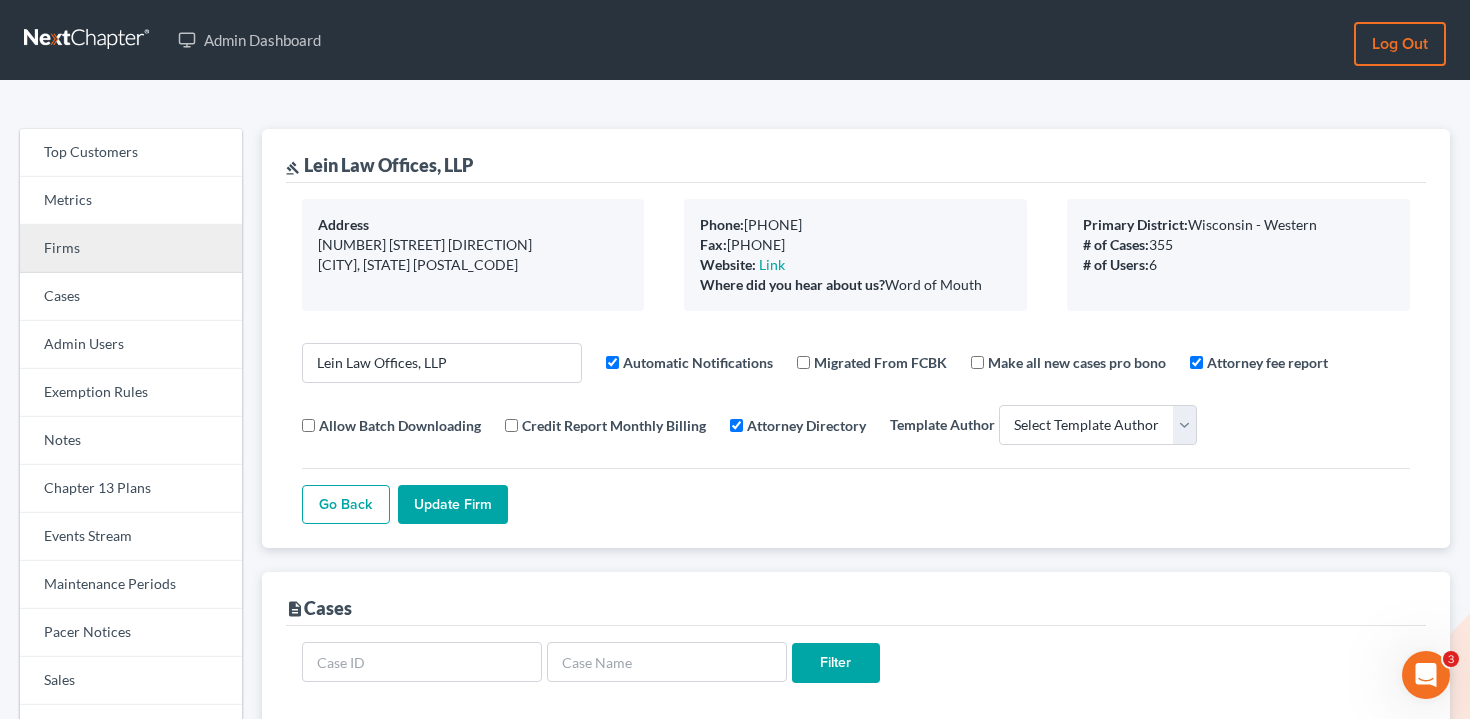 click on "Firms" at bounding box center [131, 249] 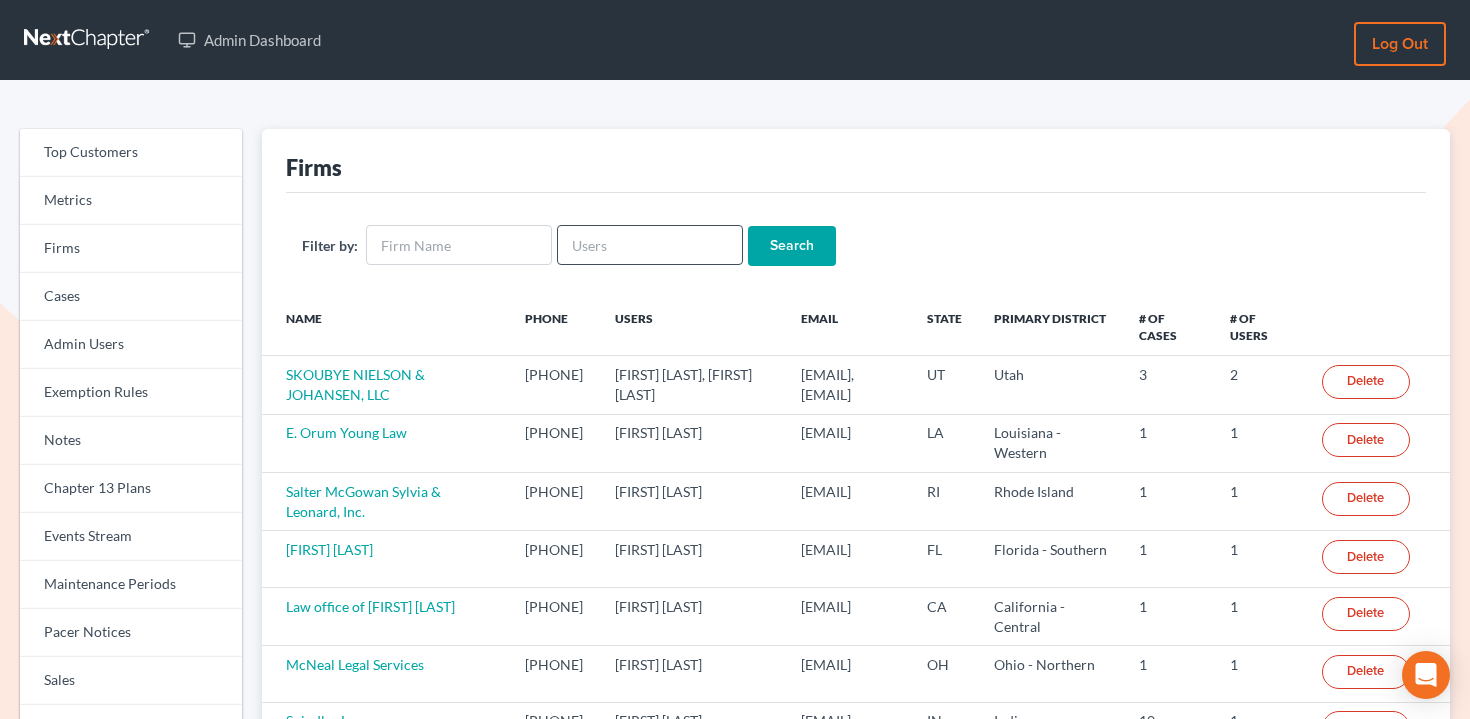 scroll, scrollTop: 0, scrollLeft: 0, axis: both 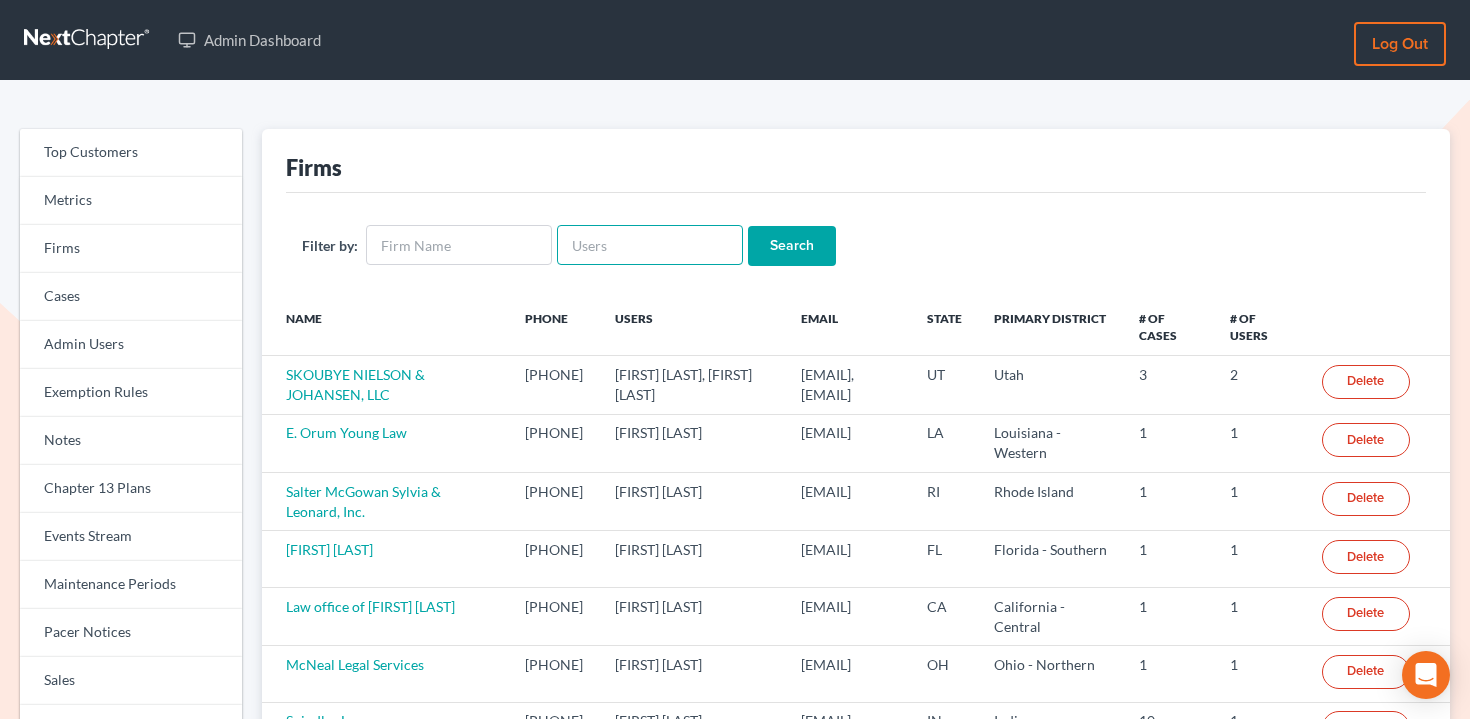 click at bounding box center [650, 245] 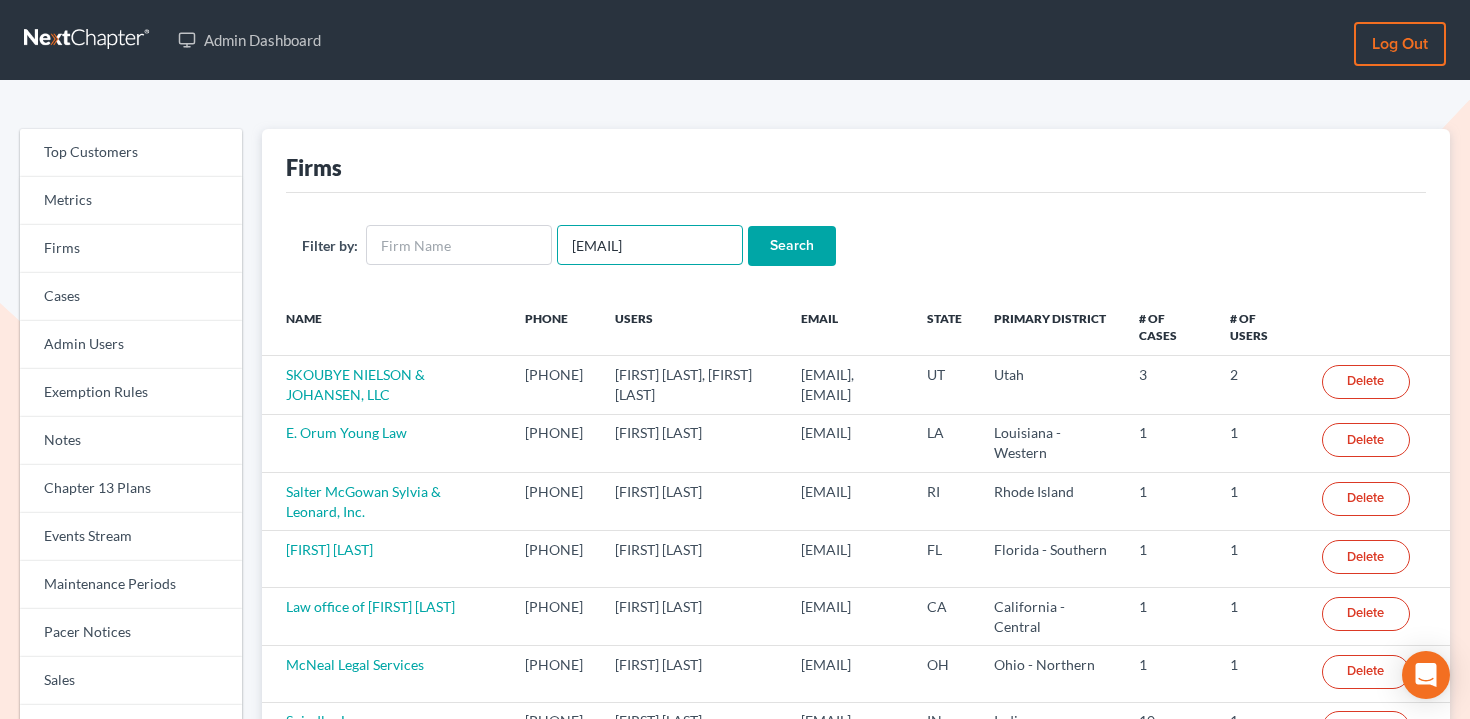 type on "[EMAIL]" 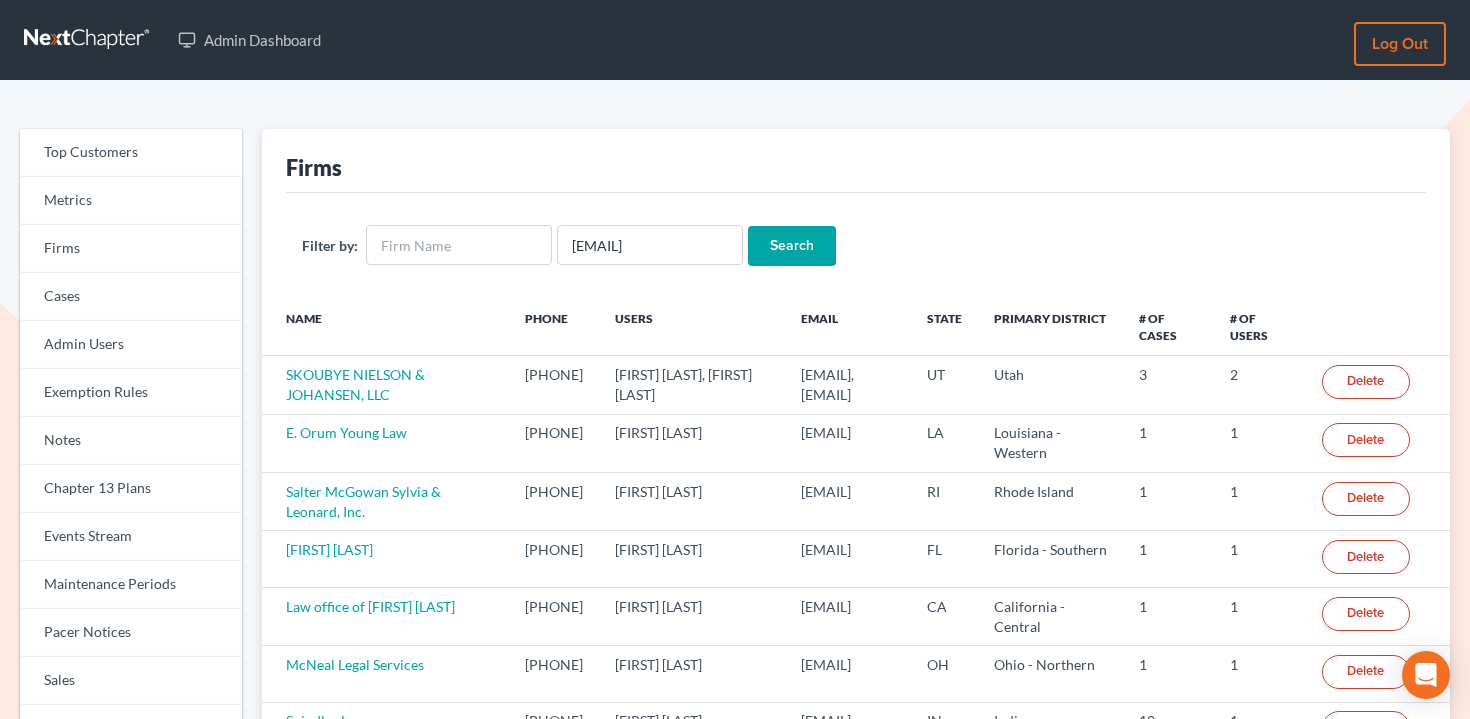 click on "Search" at bounding box center [792, 246] 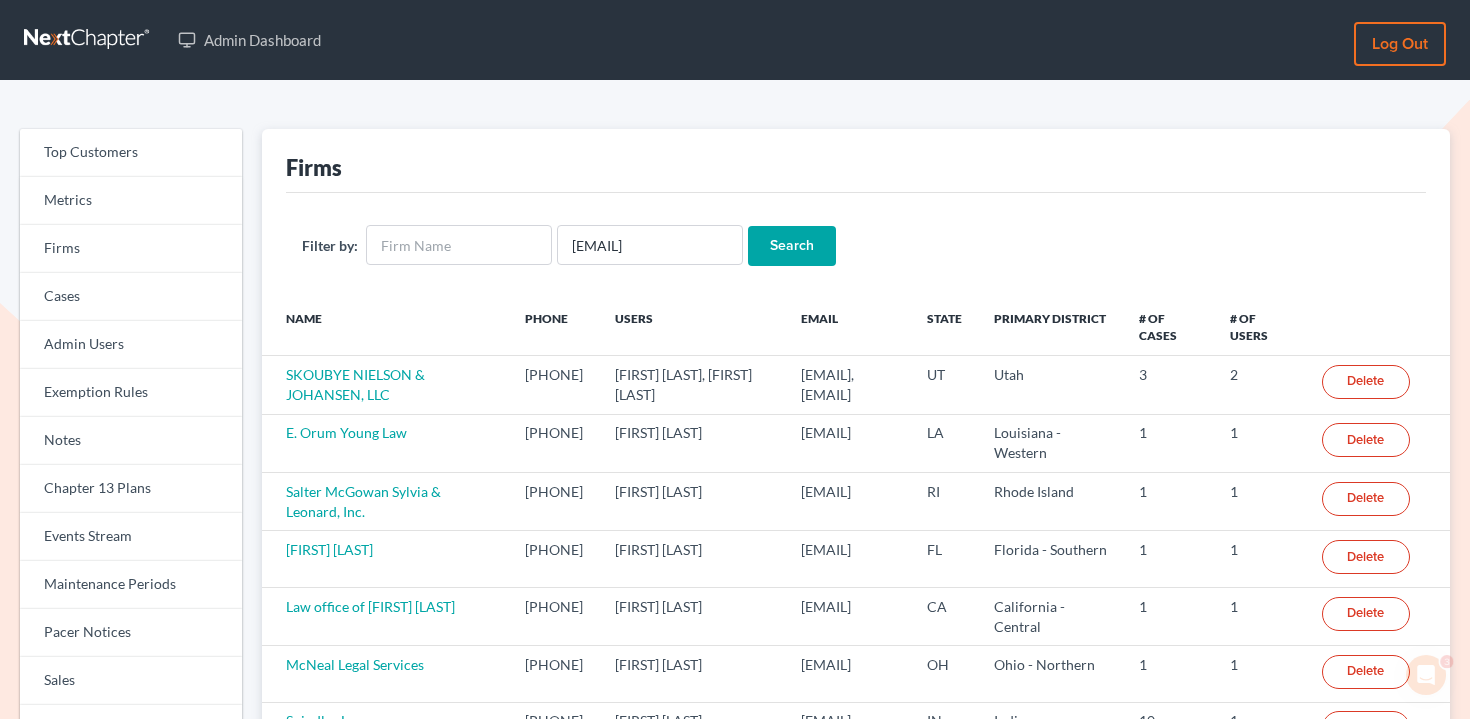 scroll, scrollTop: 0, scrollLeft: 0, axis: both 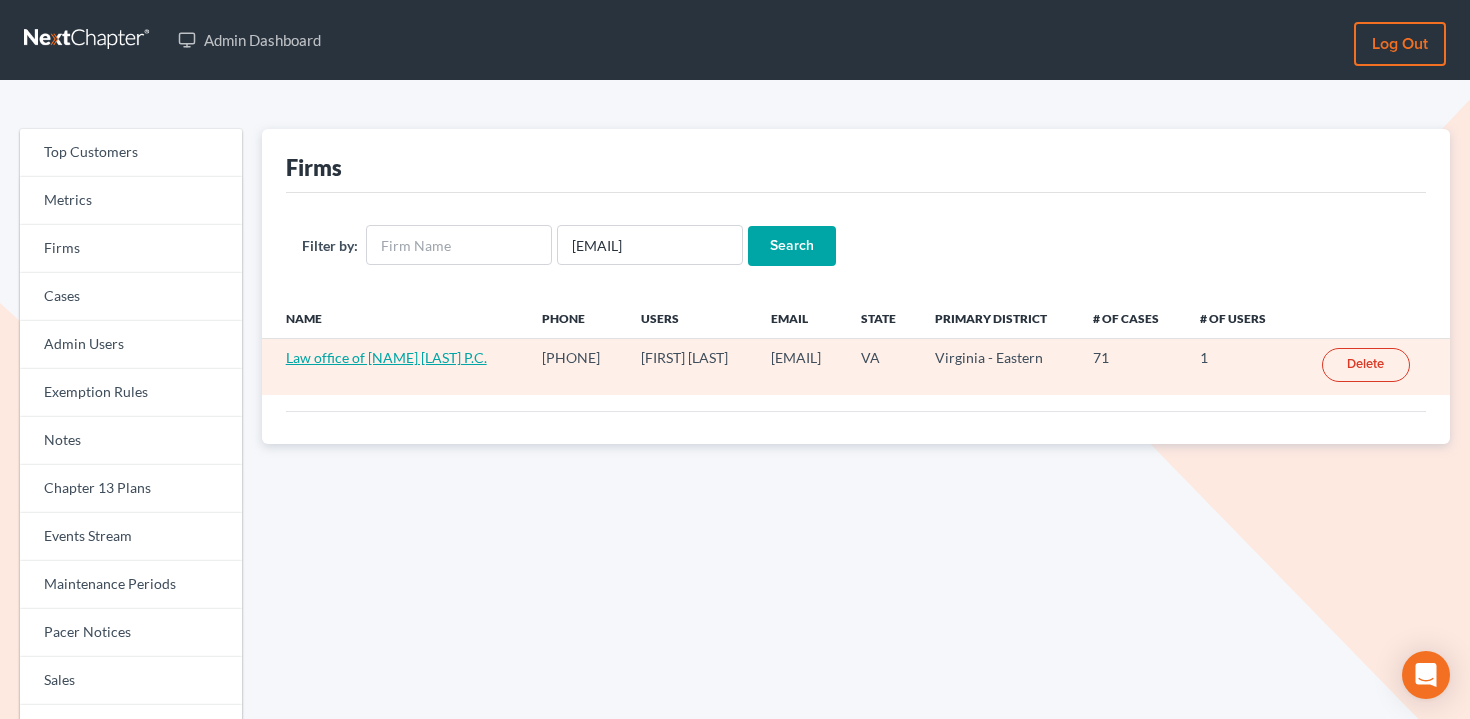click on "Law office of [NAME] [LAST] P.C." at bounding box center (386, 357) 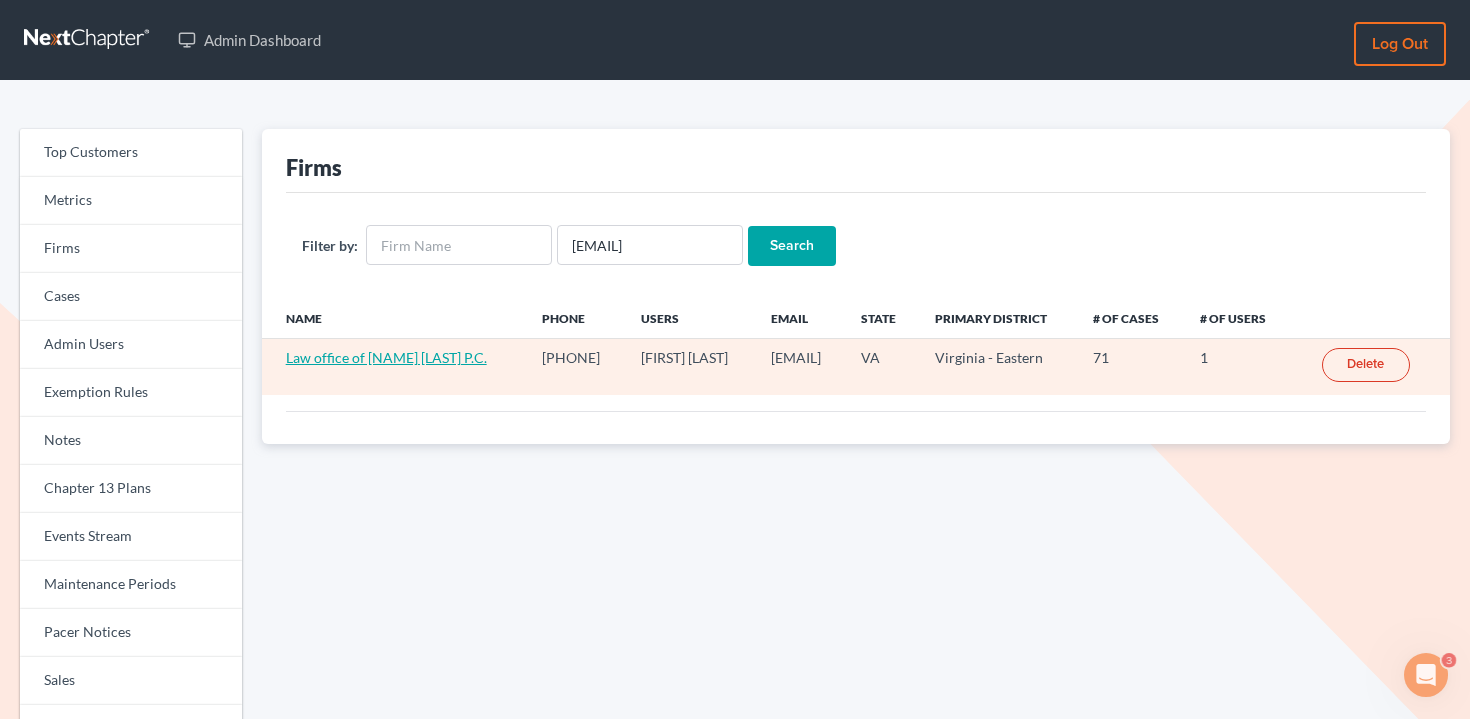 scroll, scrollTop: 0, scrollLeft: 0, axis: both 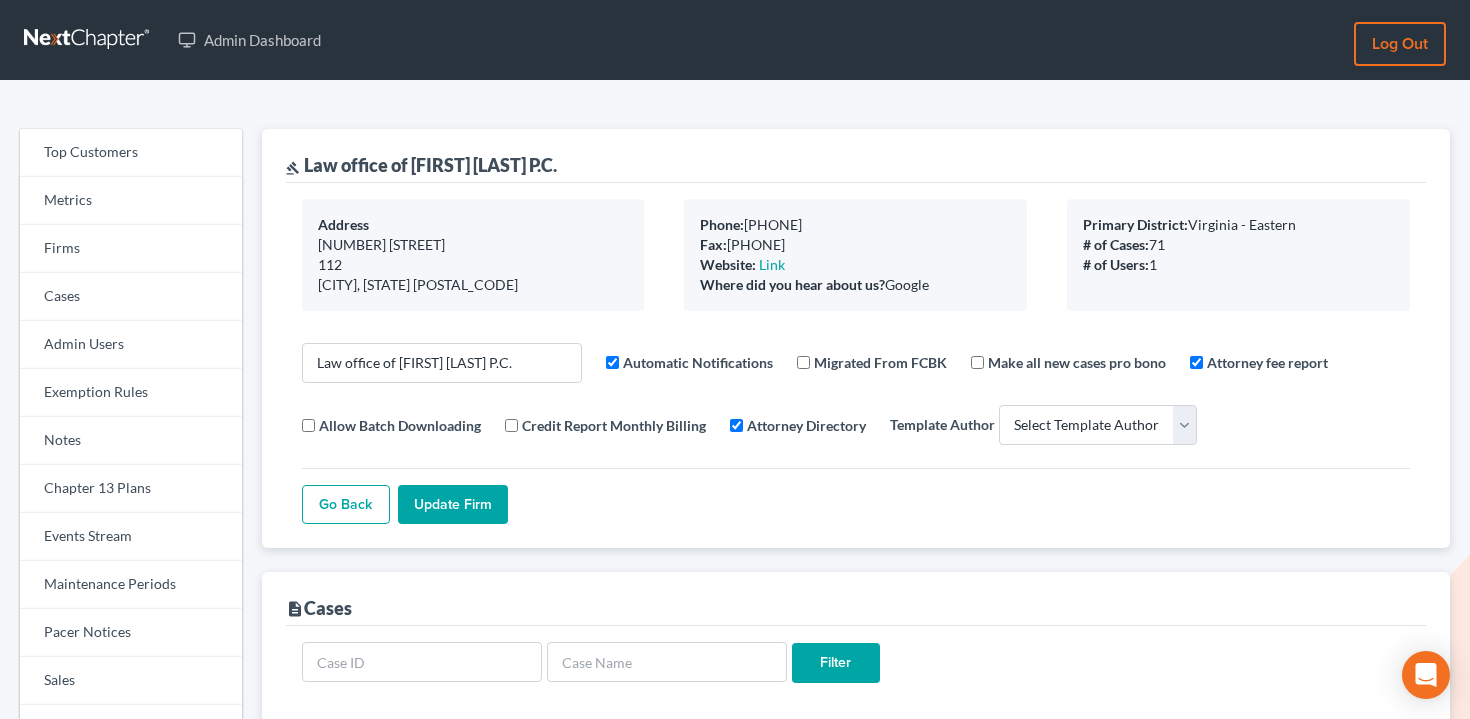 select 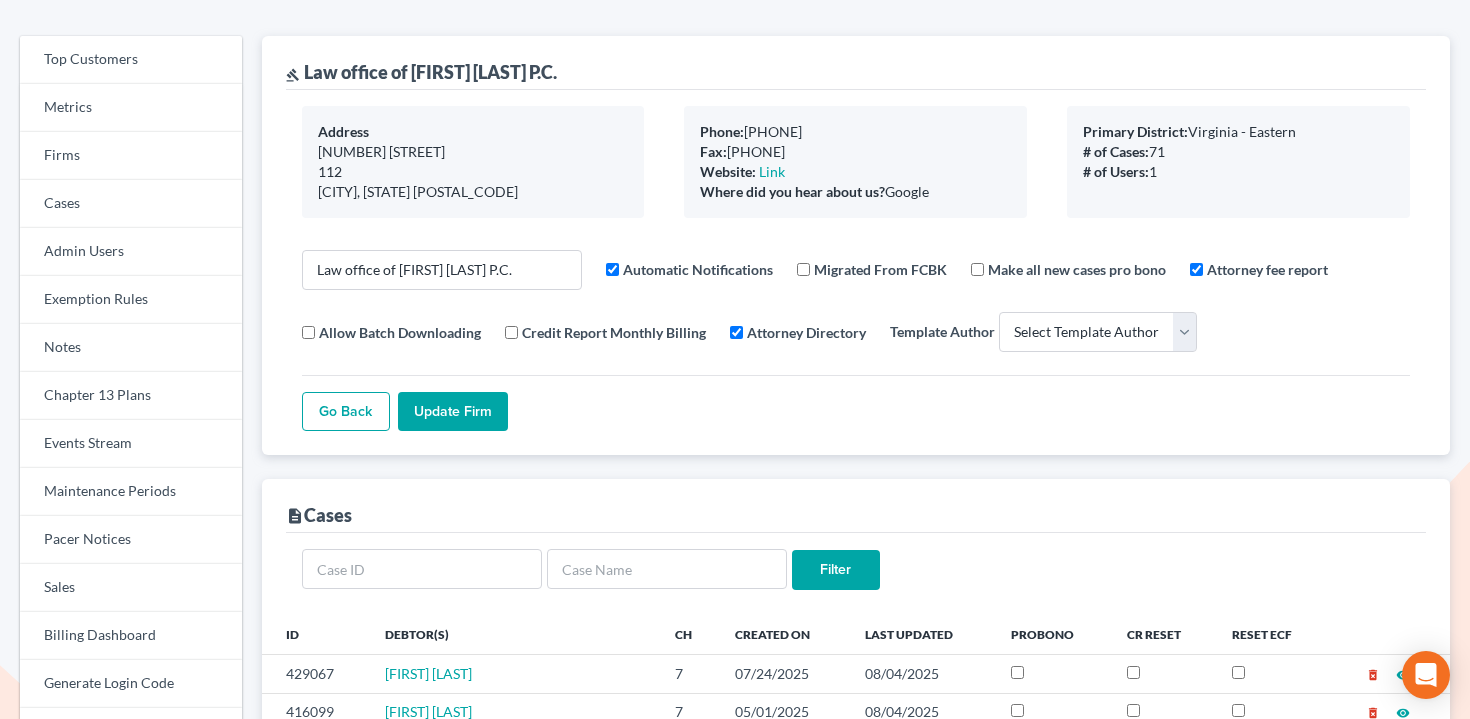 scroll, scrollTop: 354, scrollLeft: 0, axis: vertical 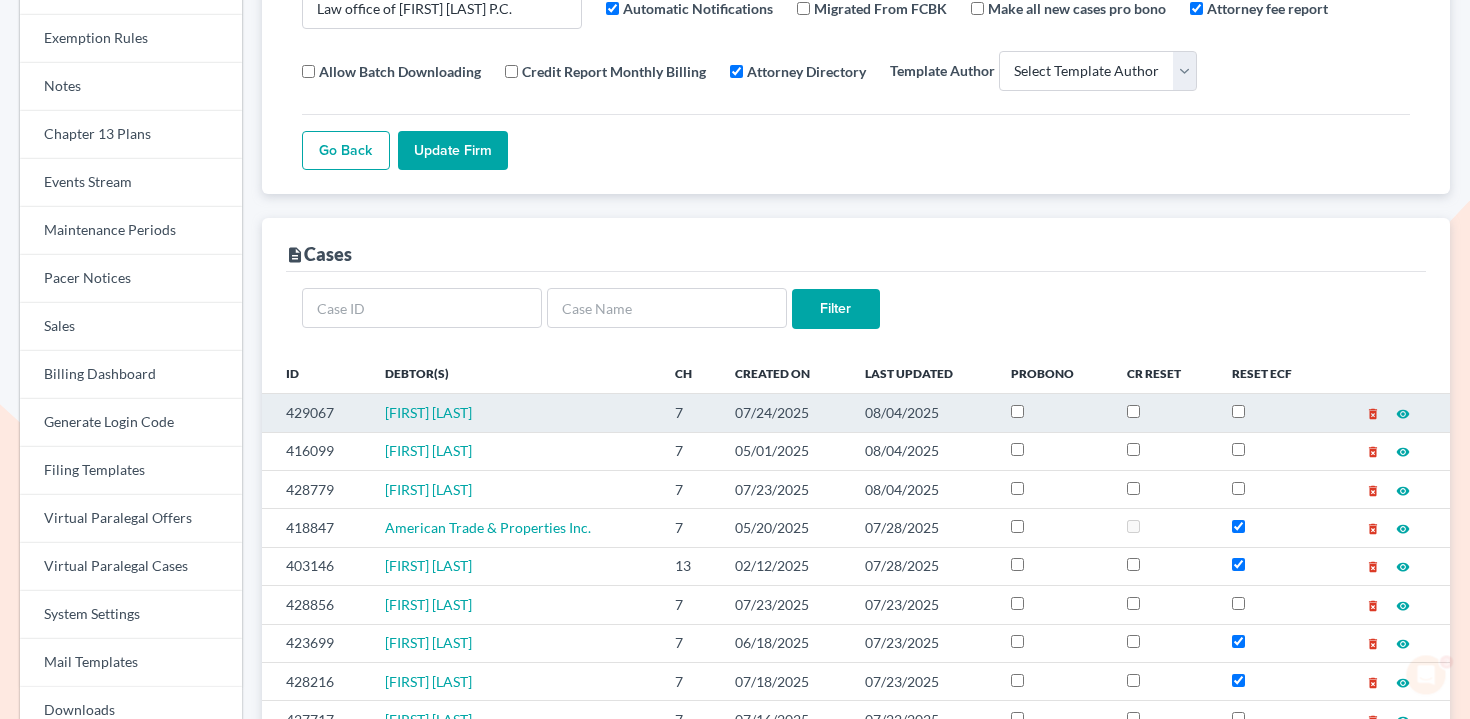 click on "429067" at bounding box center [315, 413] 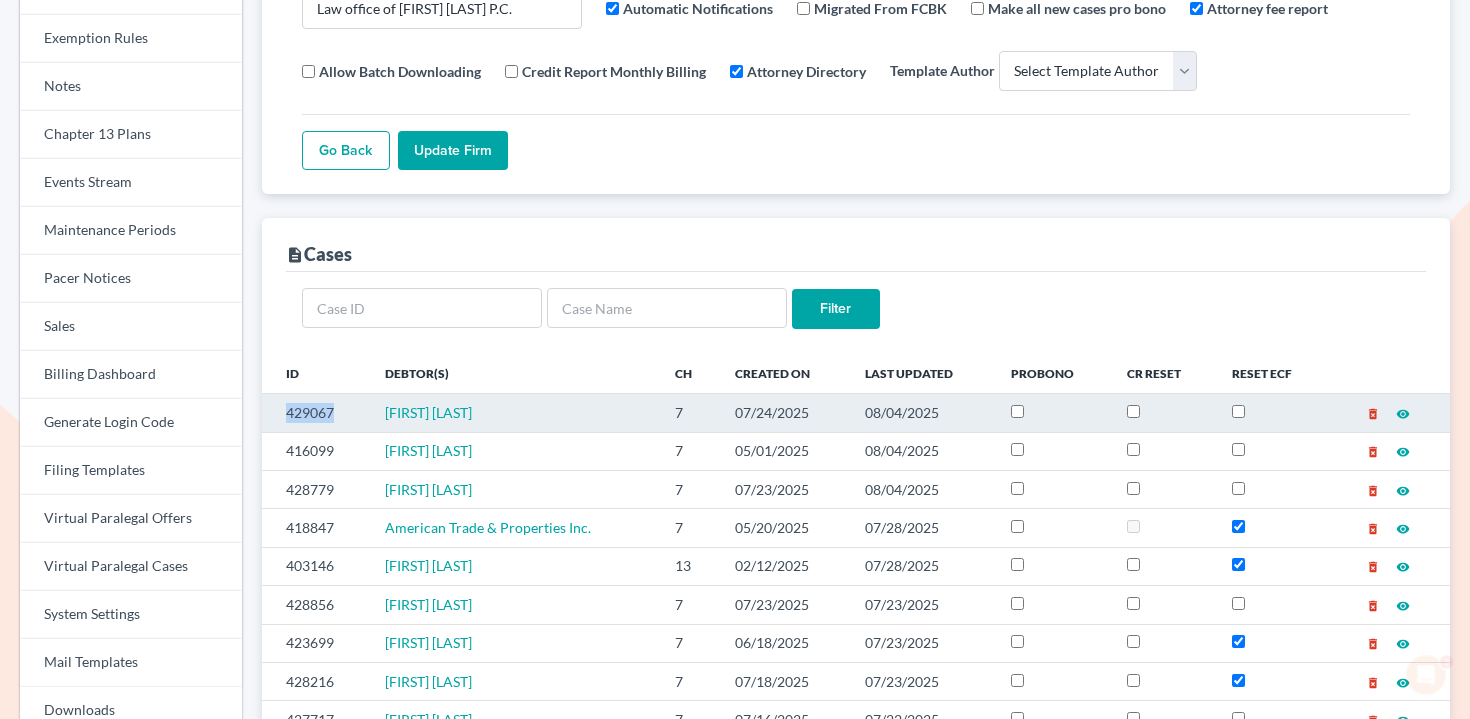 click on "429067" at bounding box center [315, 413] 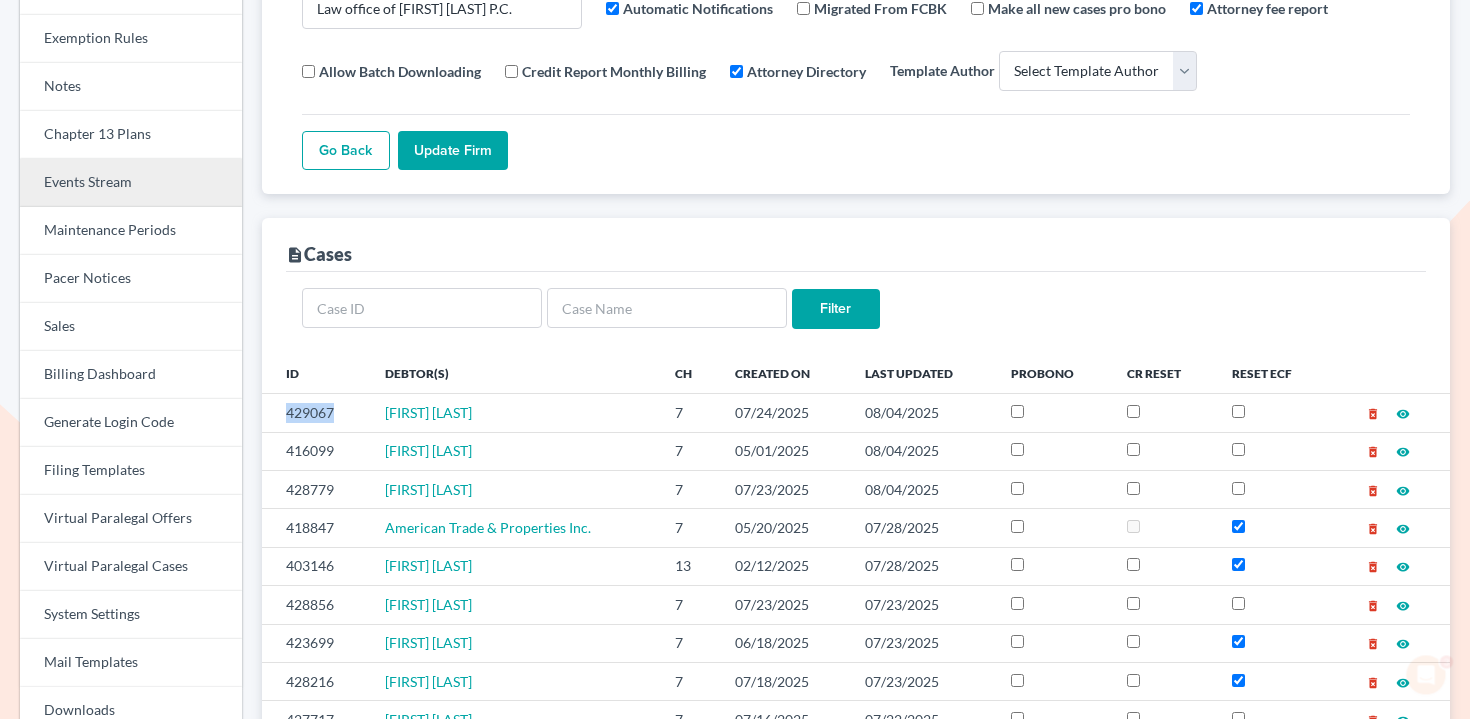 click on "Events Stream" at bounding box center (131, 183) 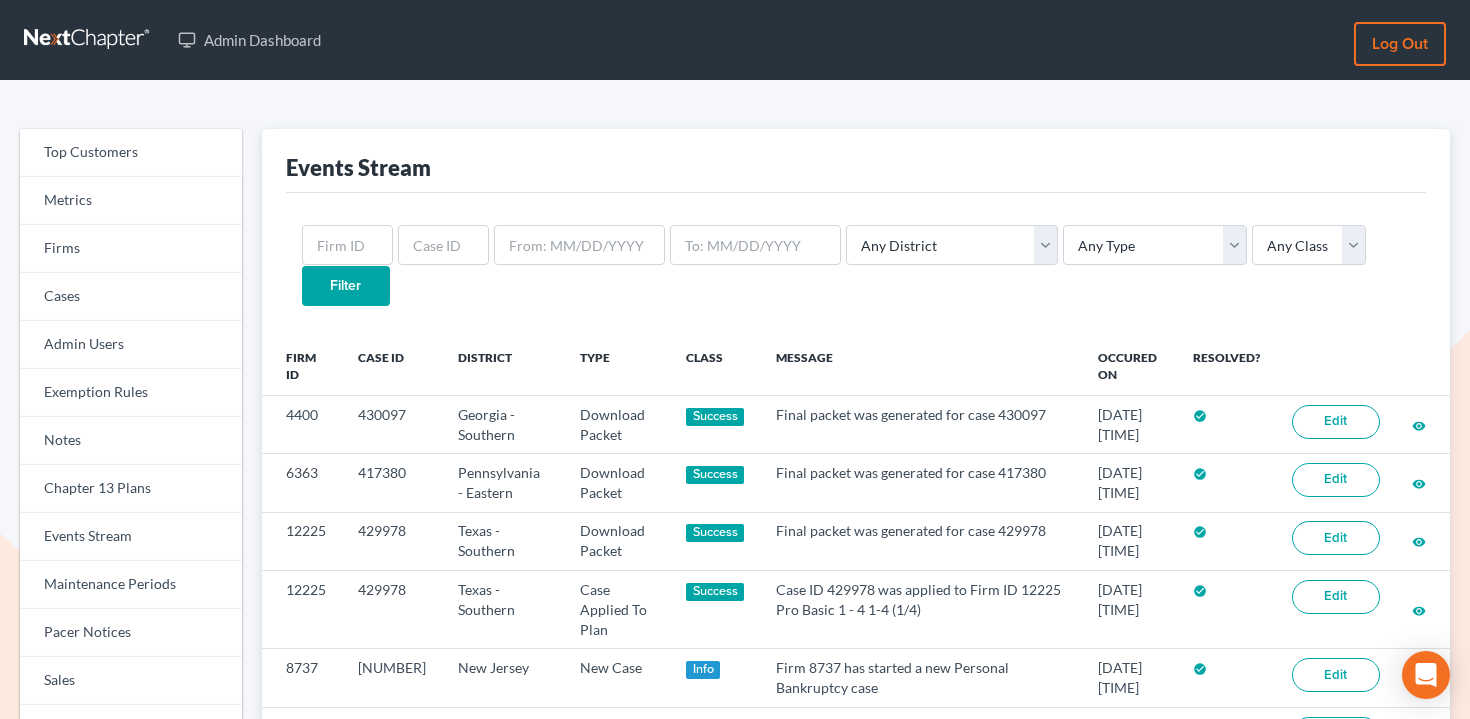 scroll, scrollTop: 0, scrollLeft: 0, axis: both 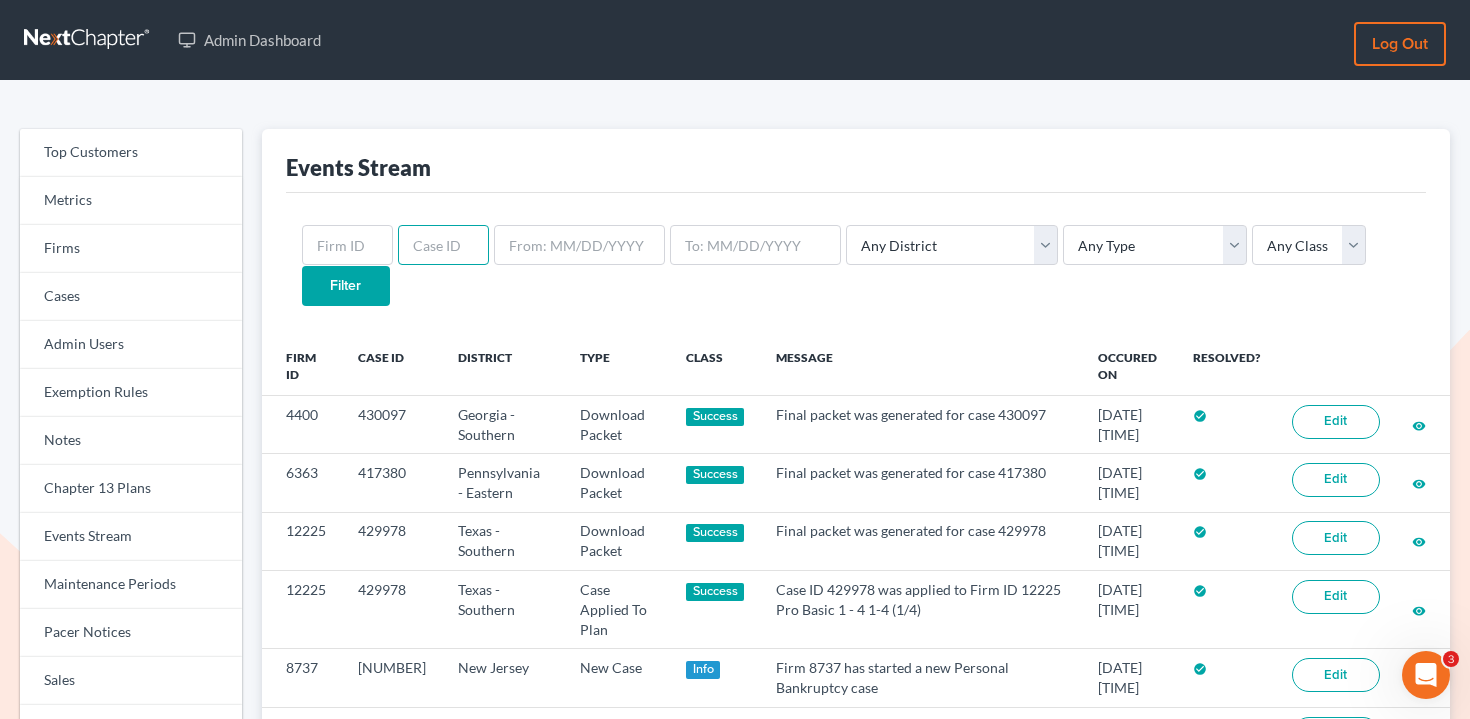 click at bounding box center [443, 245] 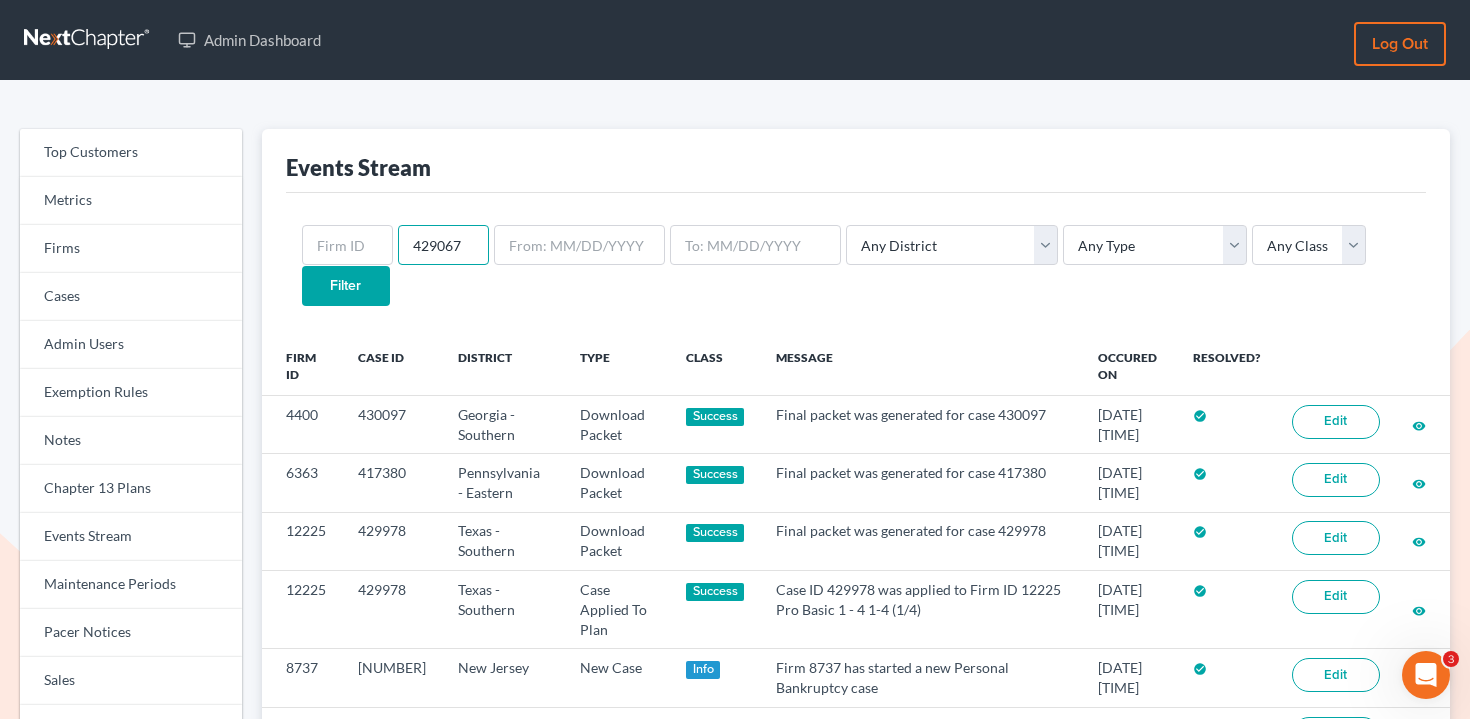 type on "429067" 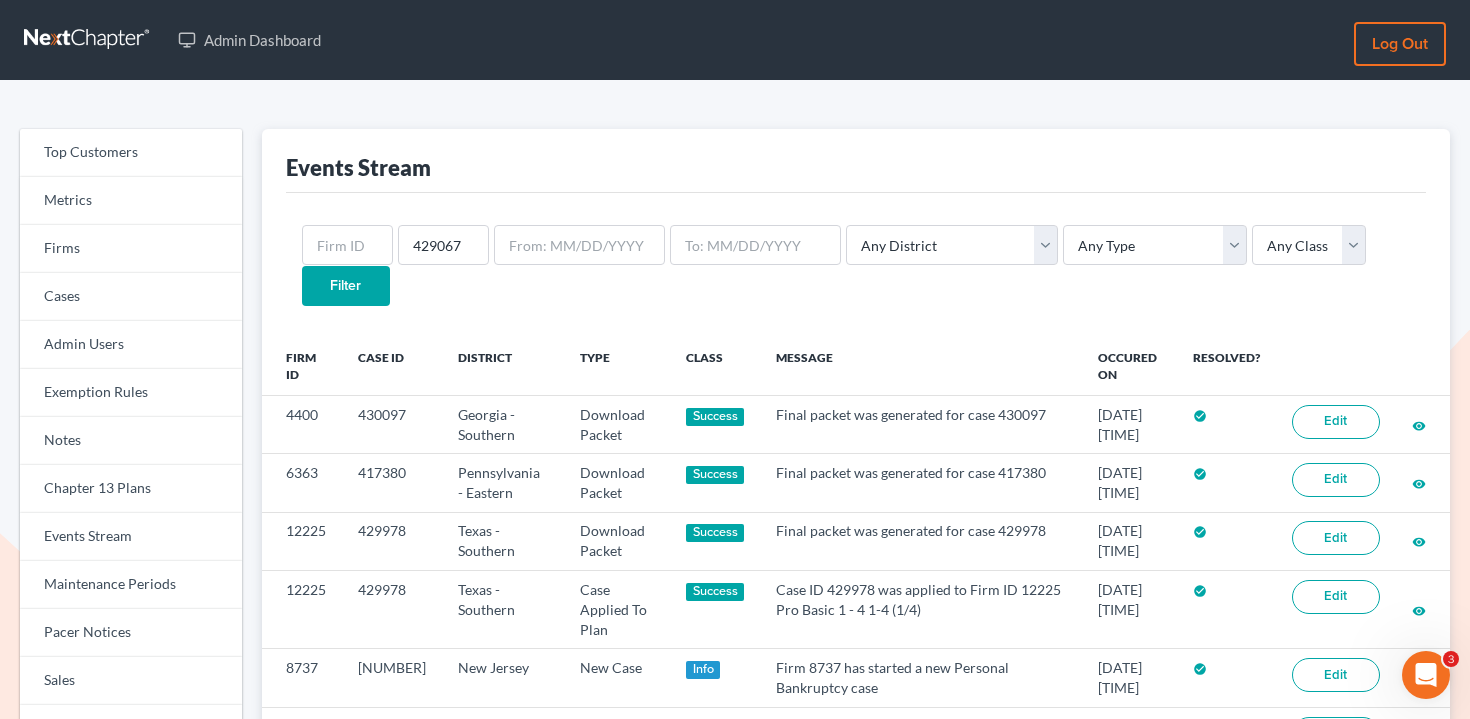 click on "Filter" at bounding box center (346, 286) 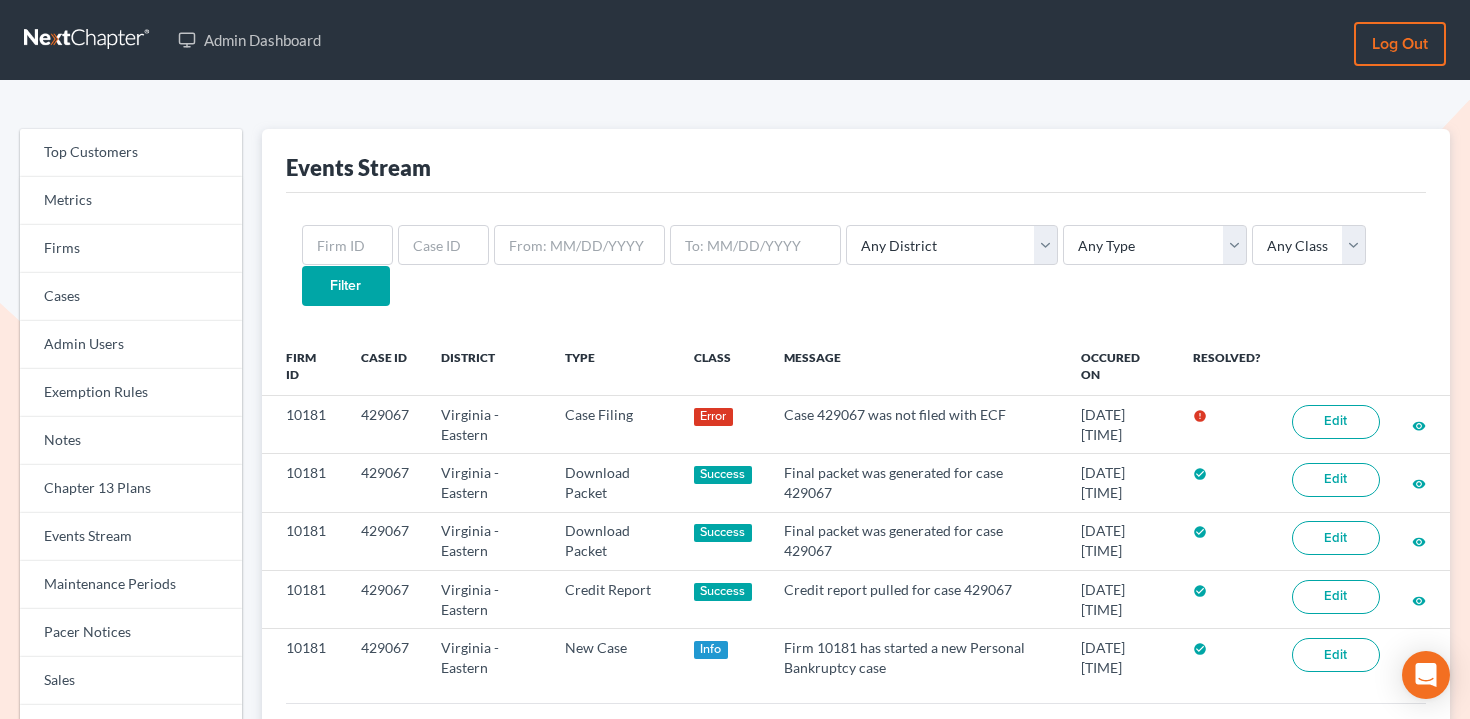 scroll, scrollTop: 0, scrollLeft: 0, axis: both 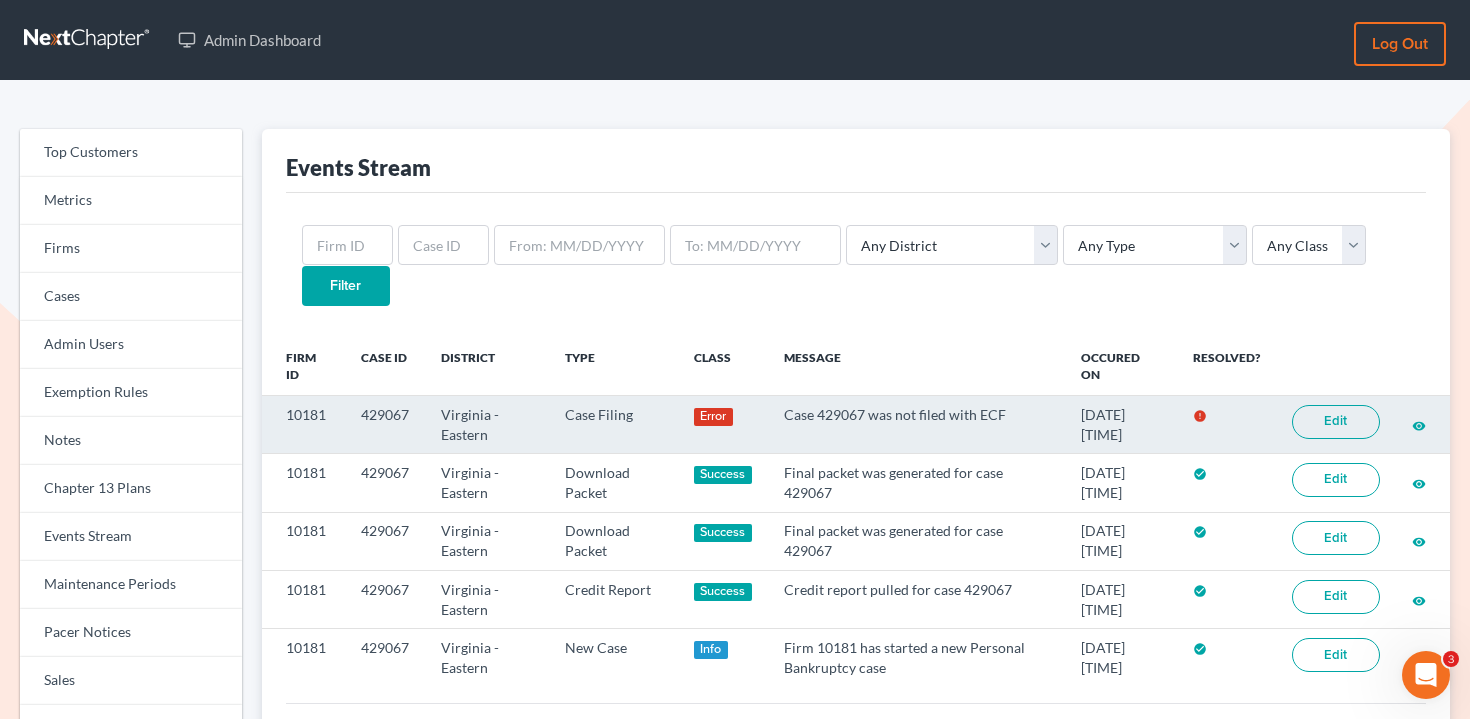 click on "Edit" at bounding box center (1336, 422) 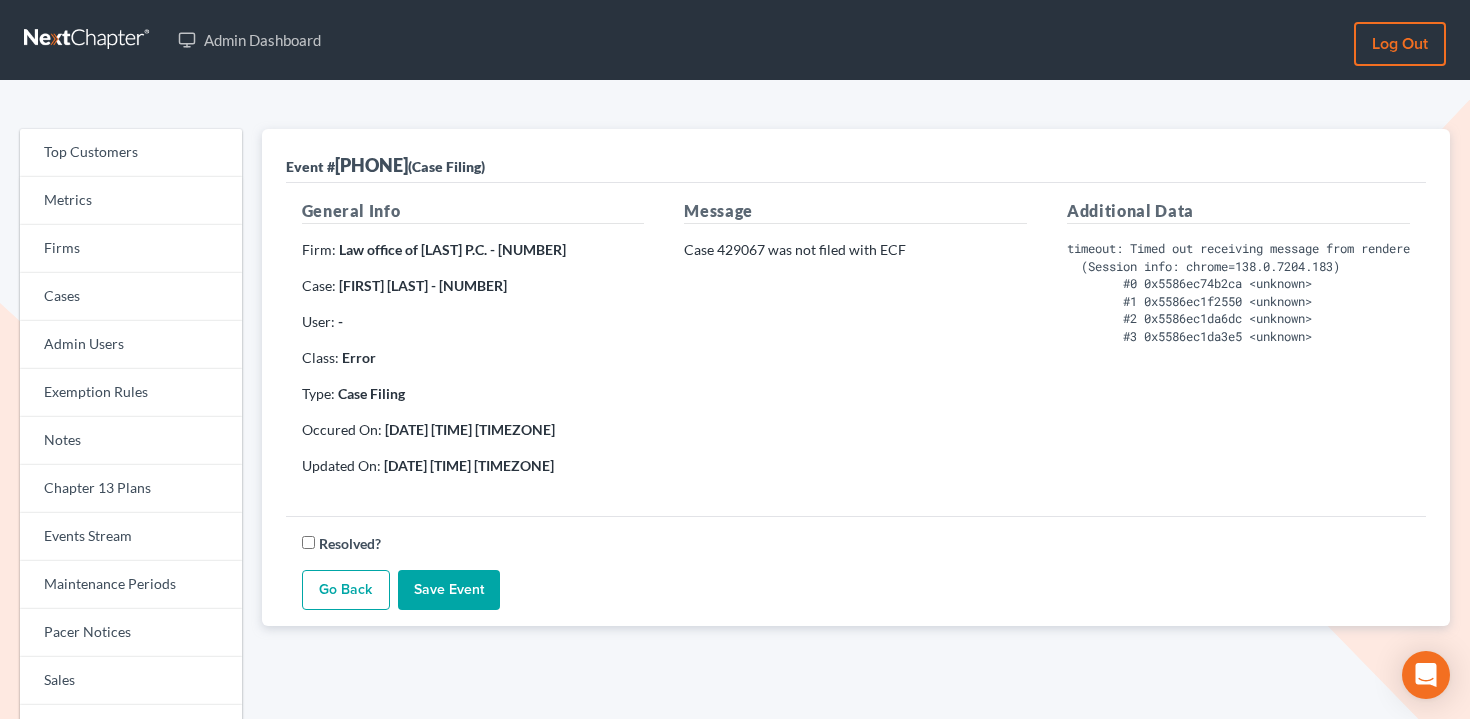 scroll, scrollTop: 0, scrollLeft: 0, axis: both 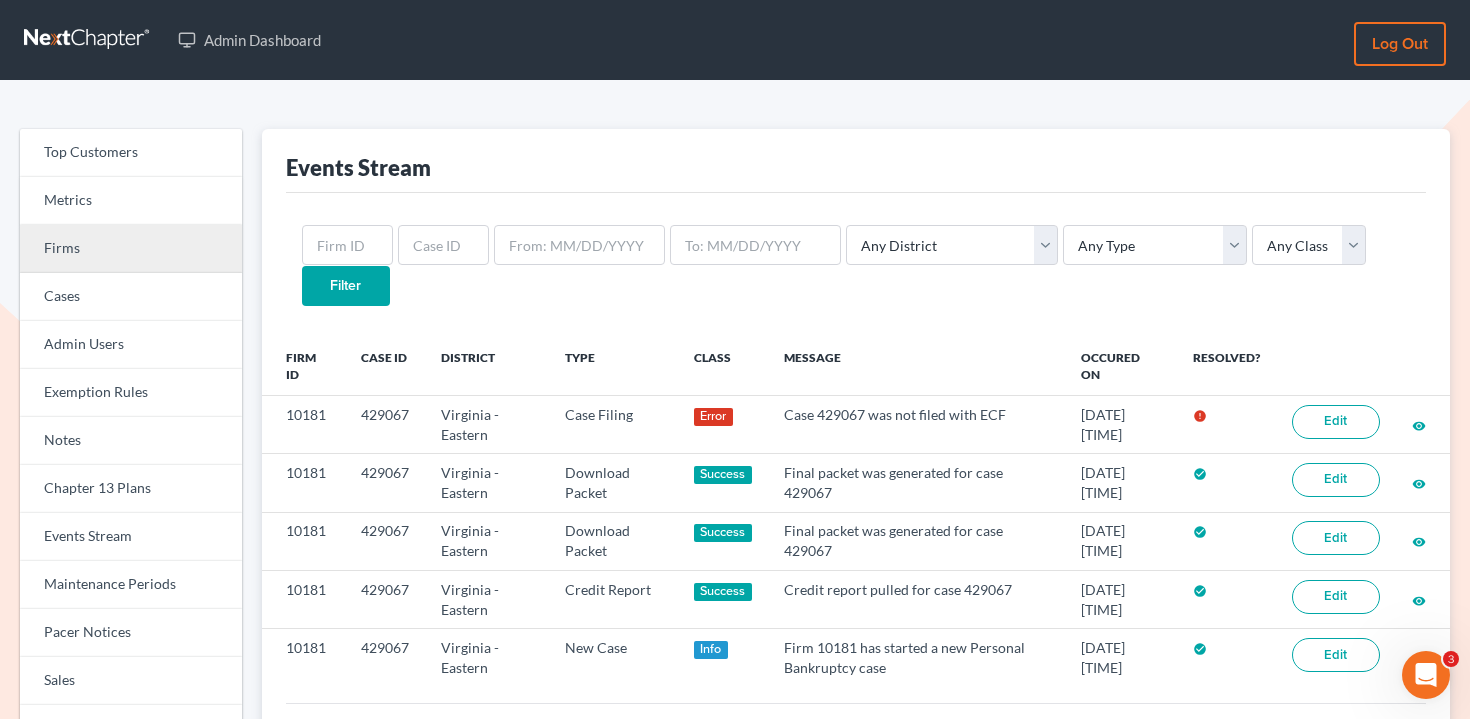 click on "Firms" at bounding box center (131, 249) 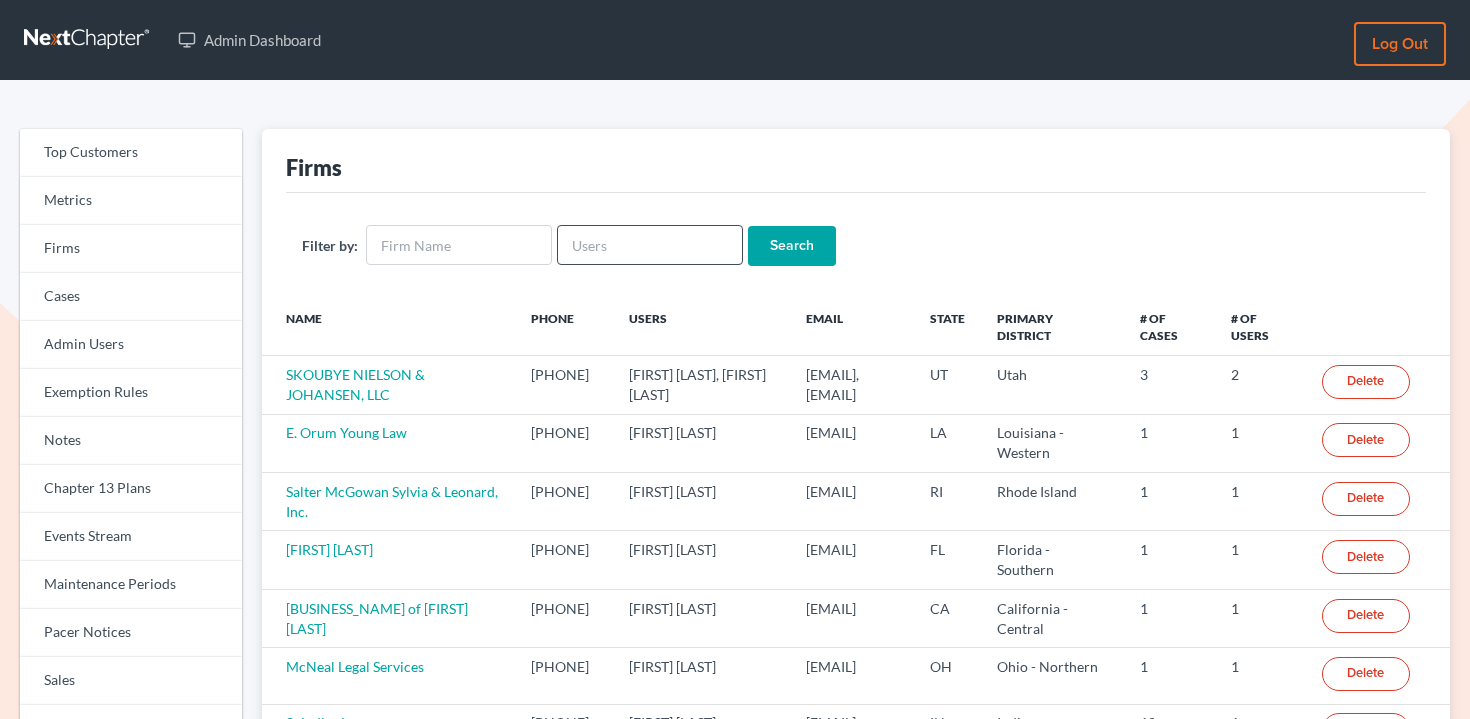 scroll, scrollTop: 0, scrollLeft: 0, axis: both 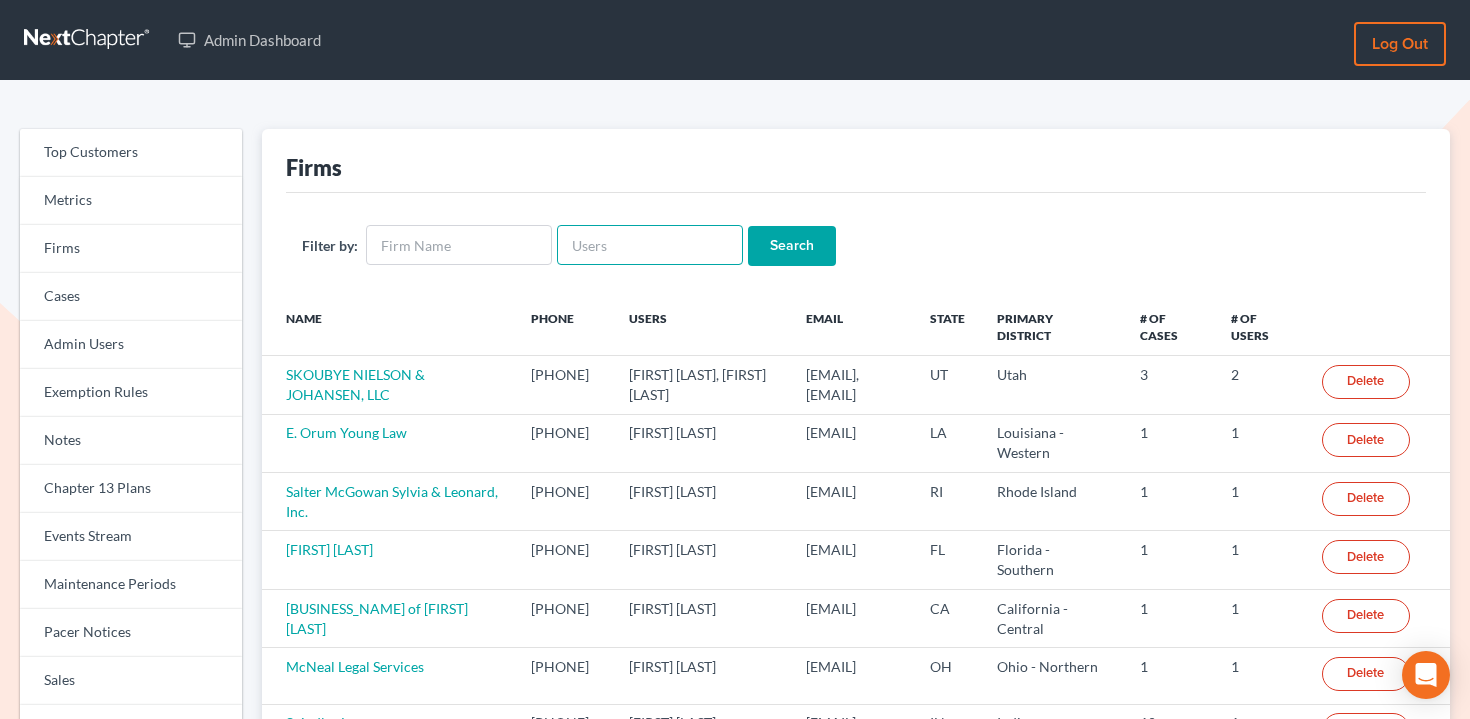 click at bounding box center (650, 245) 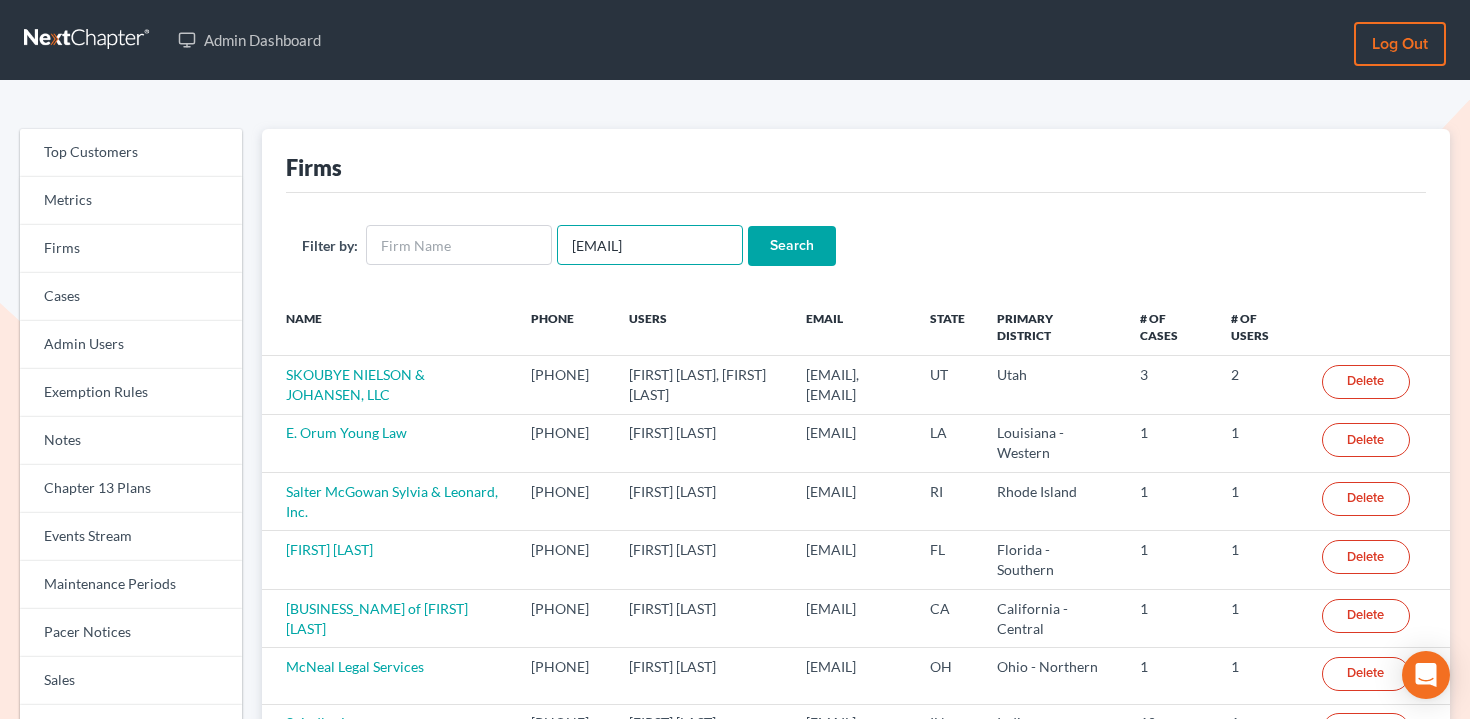 scroll, scrollTop: 0, scrollLeft: 8, axis: horizontal 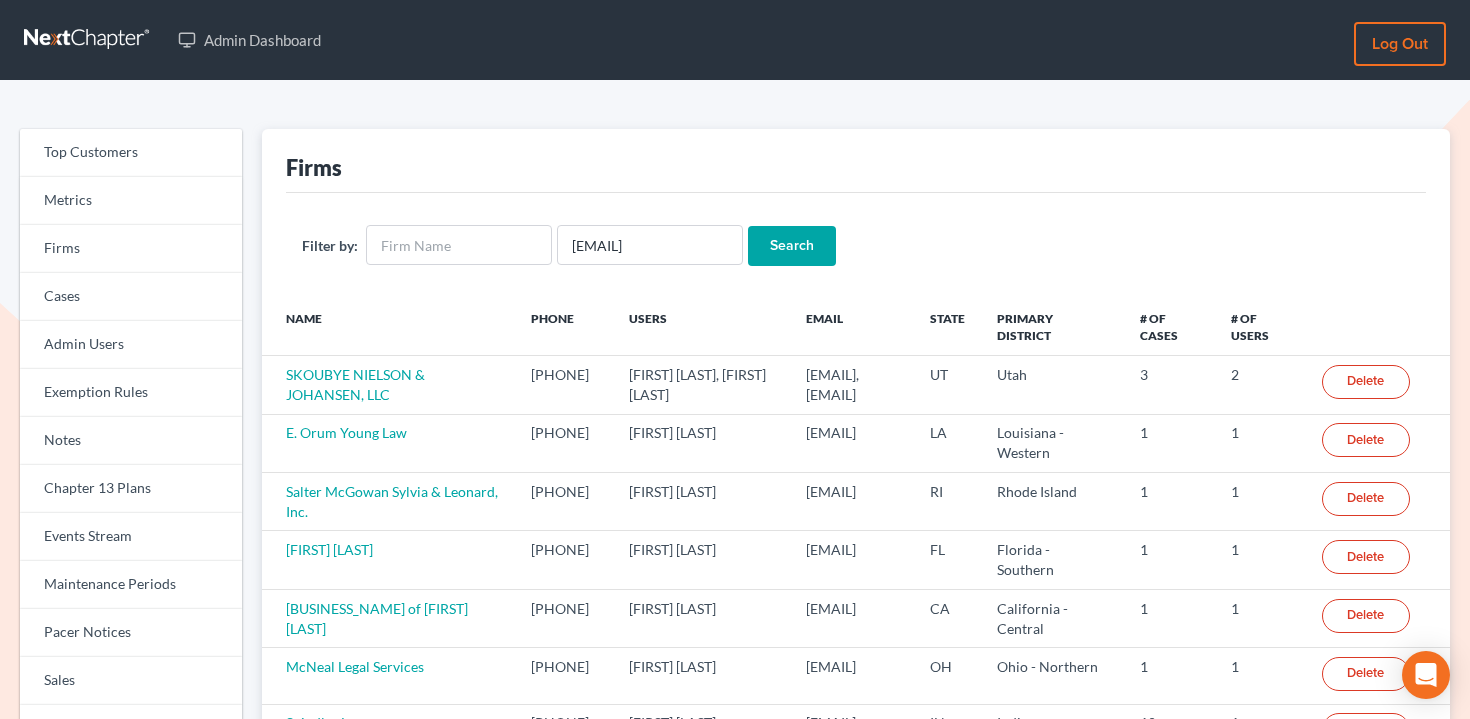 click on "Search" at bounding box center (792, 246) 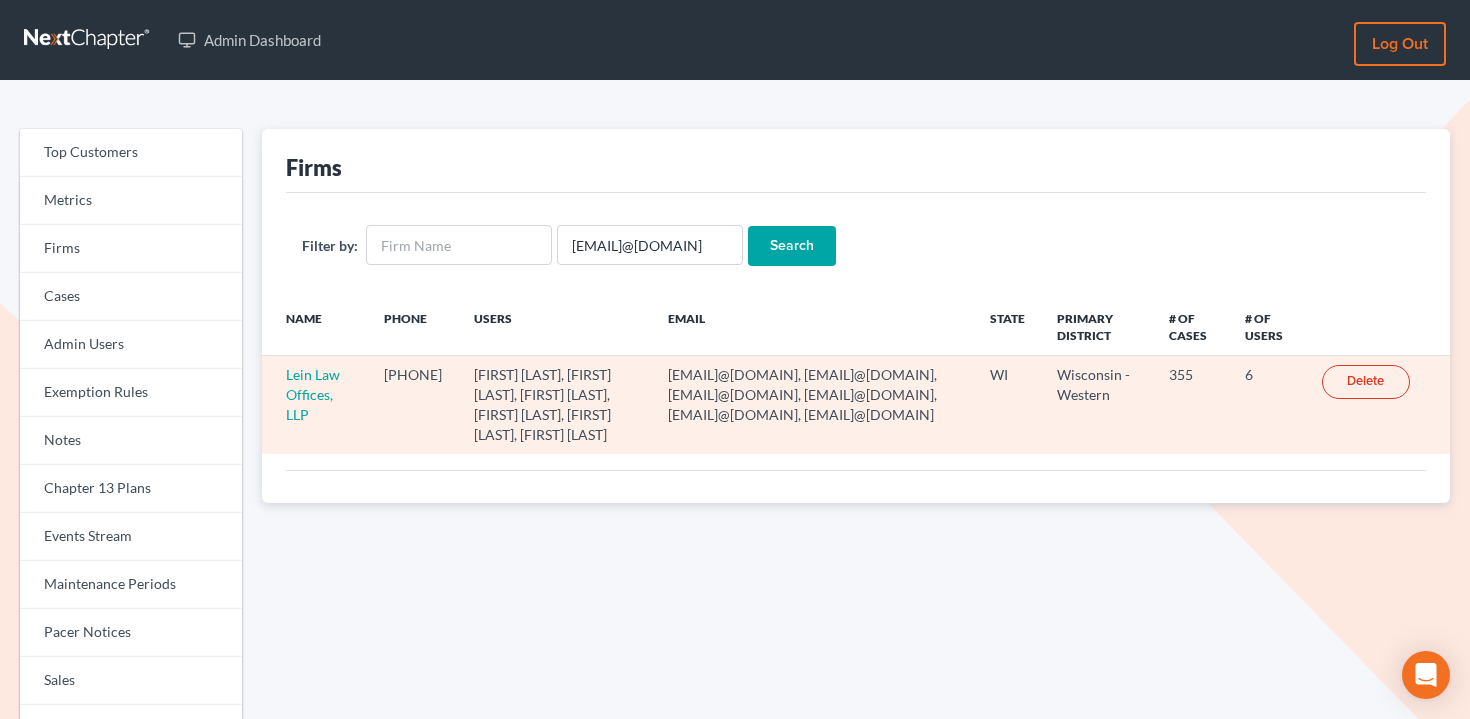 scroll, scrollTop: 0, scrollLeft: 0, axis: both 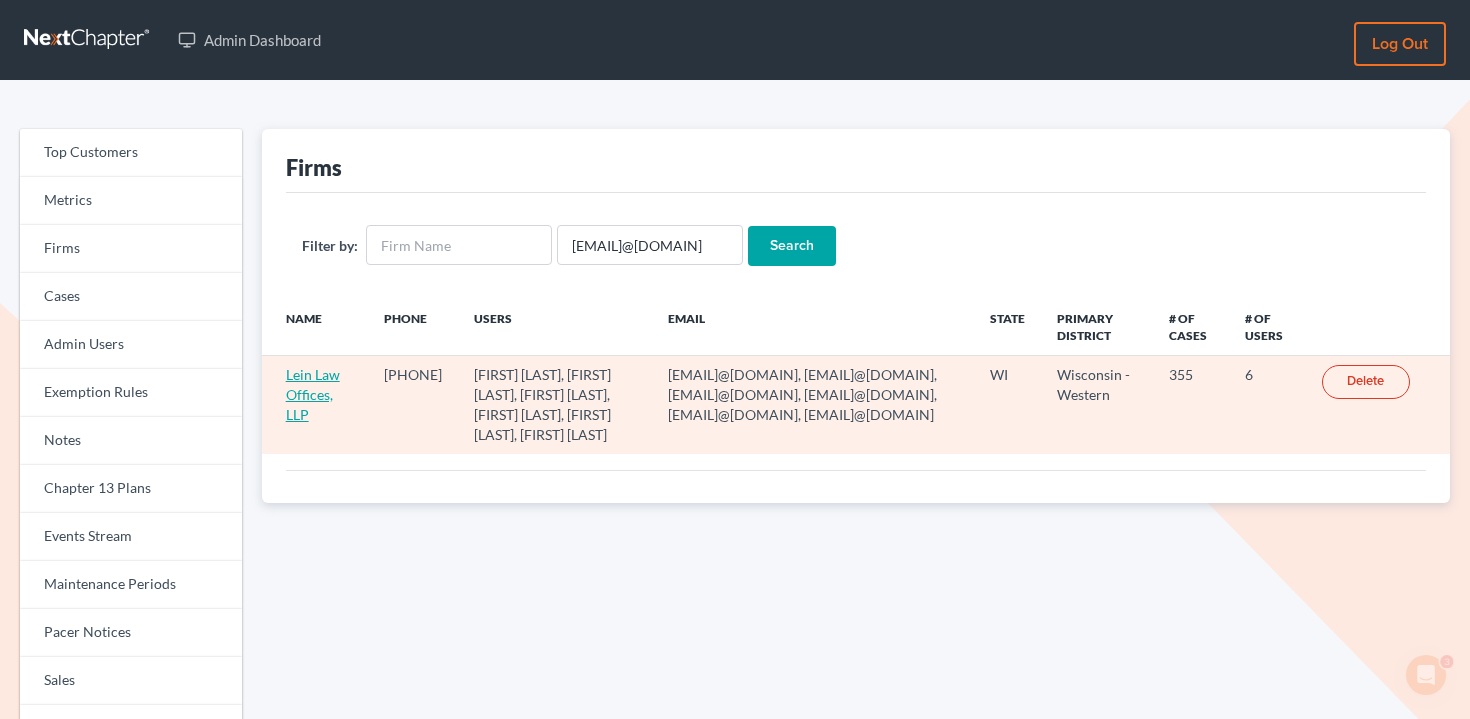 click on "Lein Law Offices, LLP" at bounding box center [313, 394] 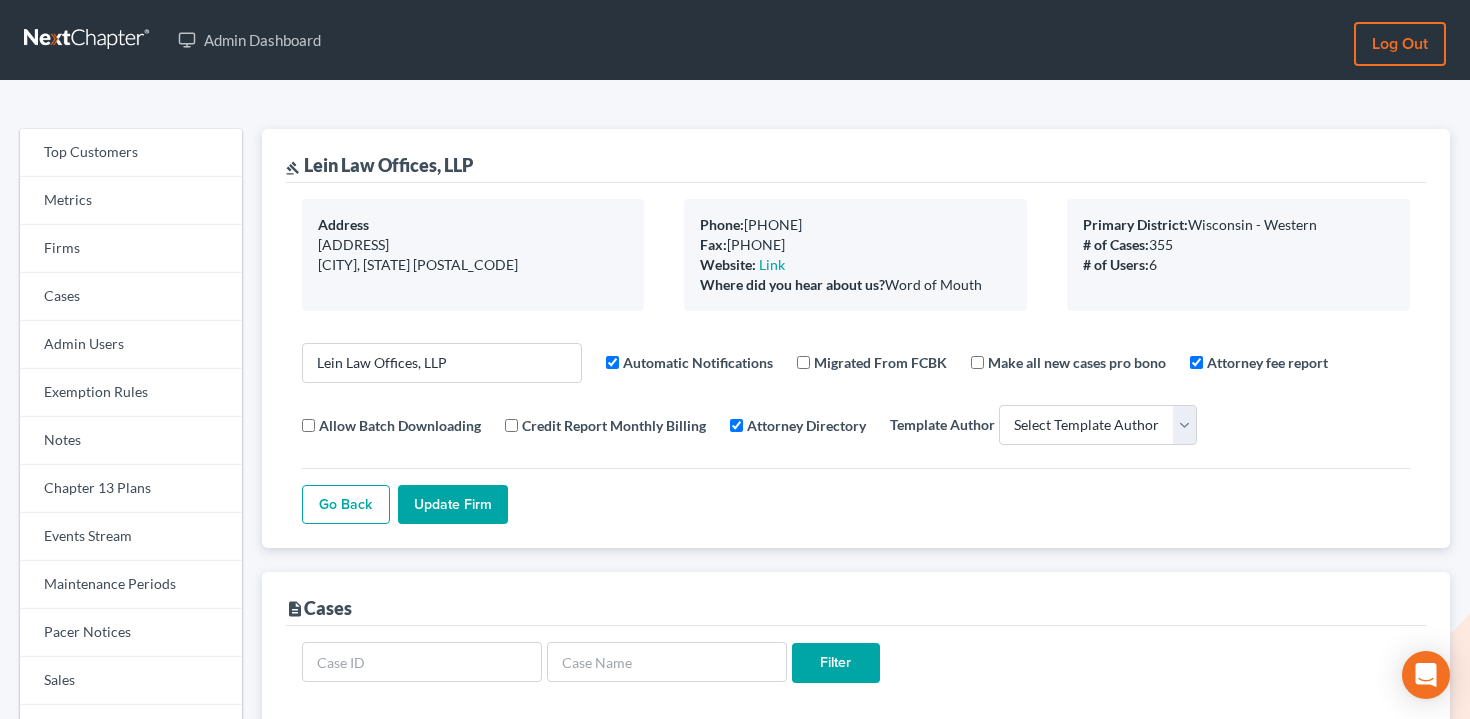 select 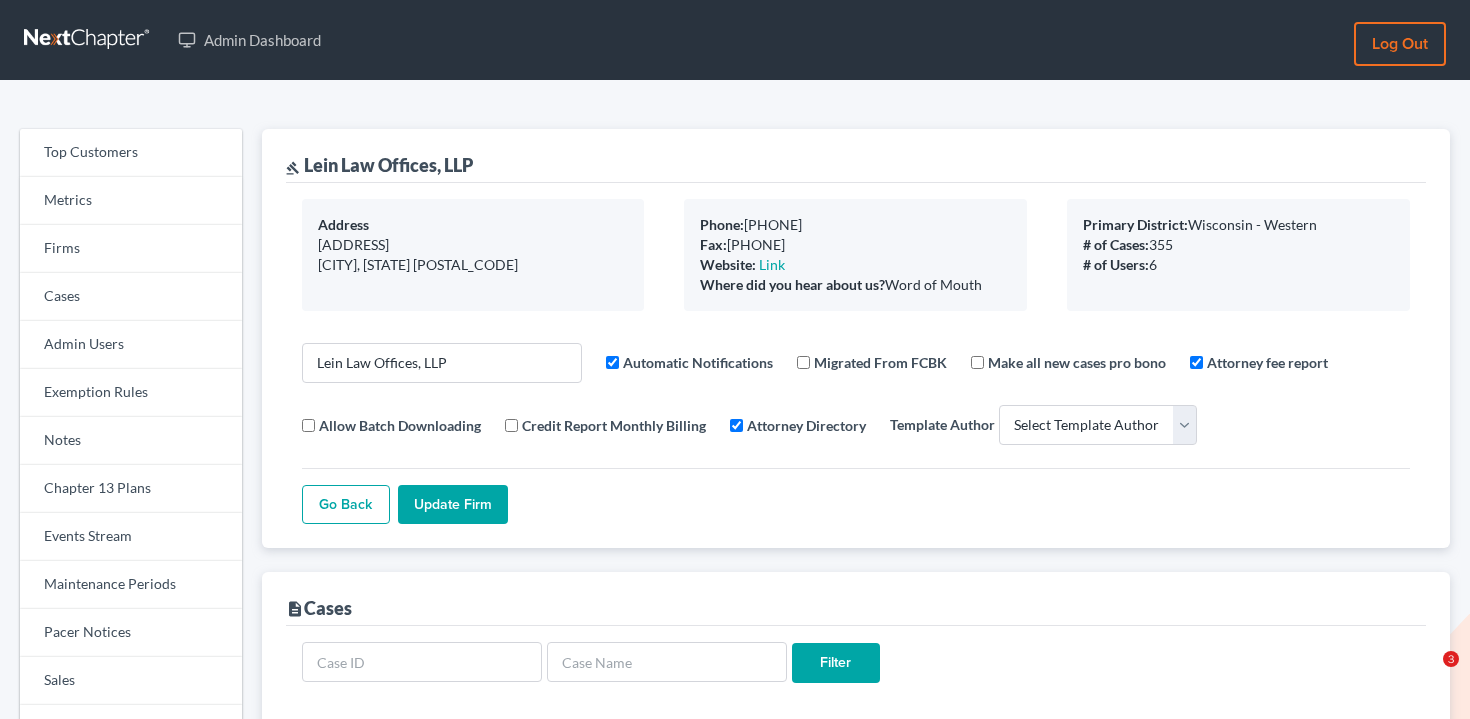 scroll, scrollTop: 135, scrollLeft: 0, axis: vertical 